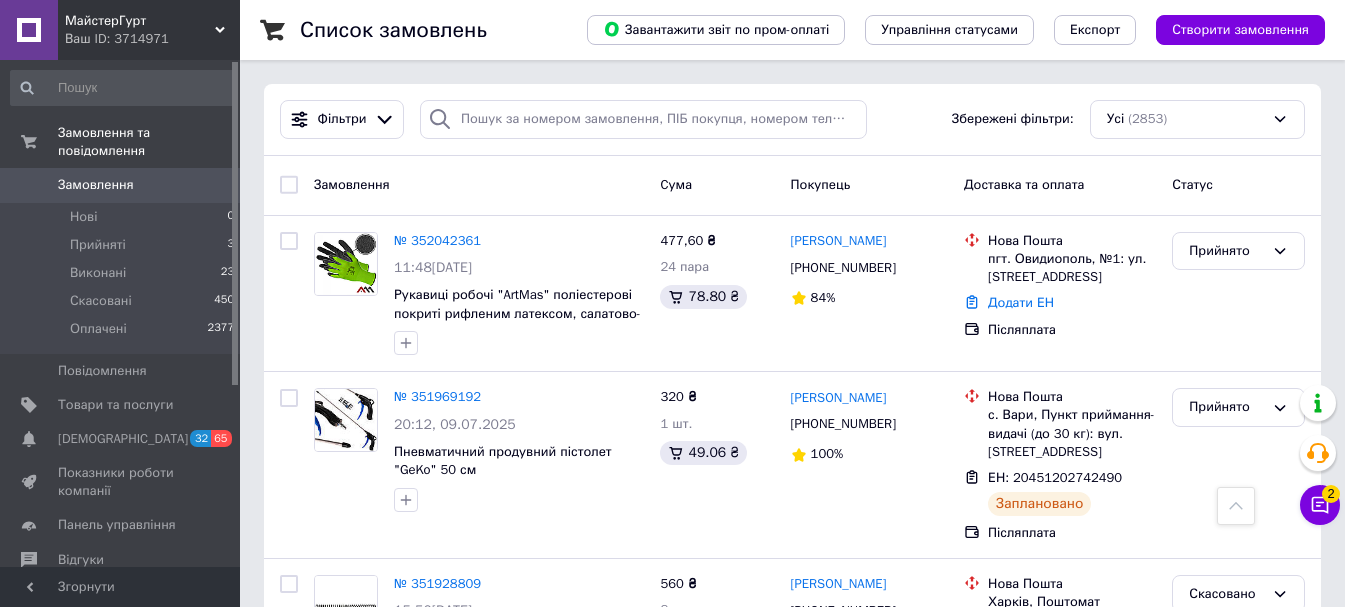 scroll, scrollTop: 2000, scrollLeft: 0, axis: vertical 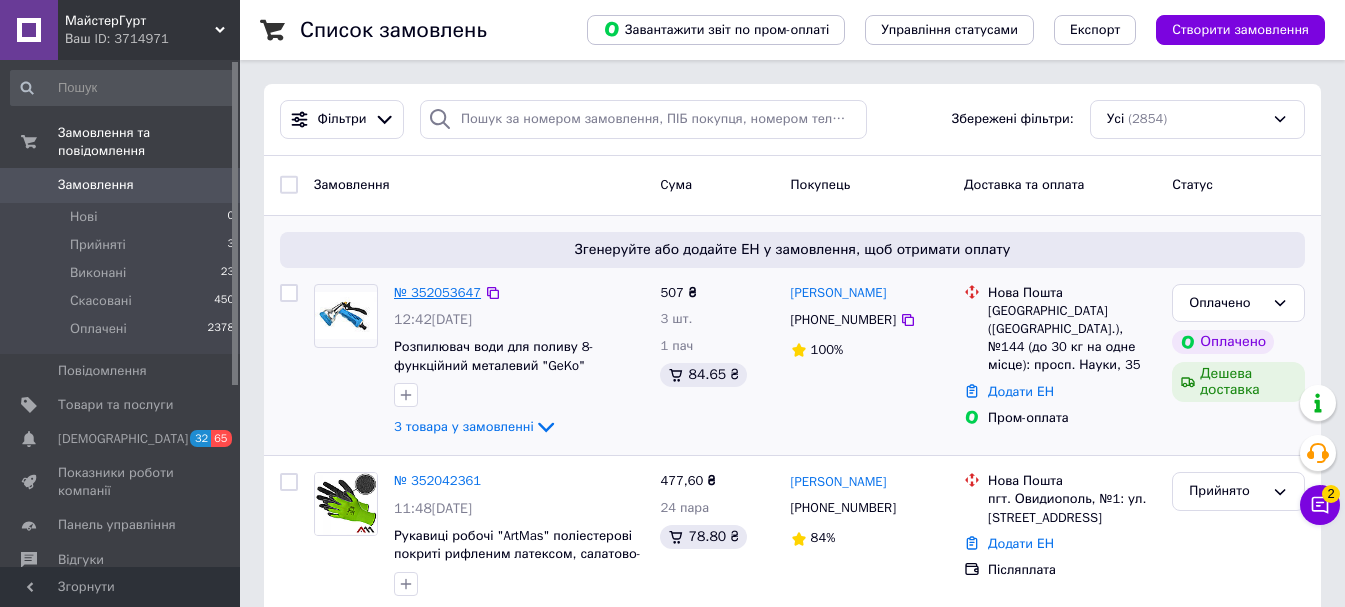 click on "№ 352053647" at bounding box center (437, 292) 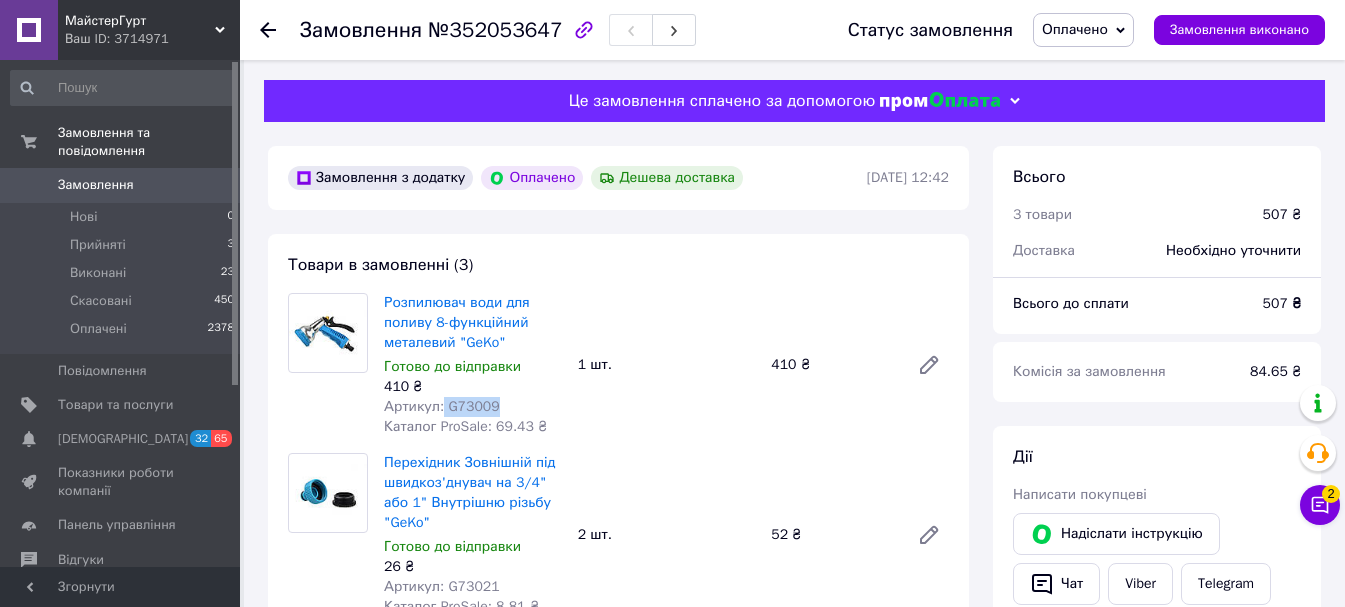 drag, startPoint x: 440, startPoint y: 405, endPoint x: 508, endPoint y: 405, distance: 68 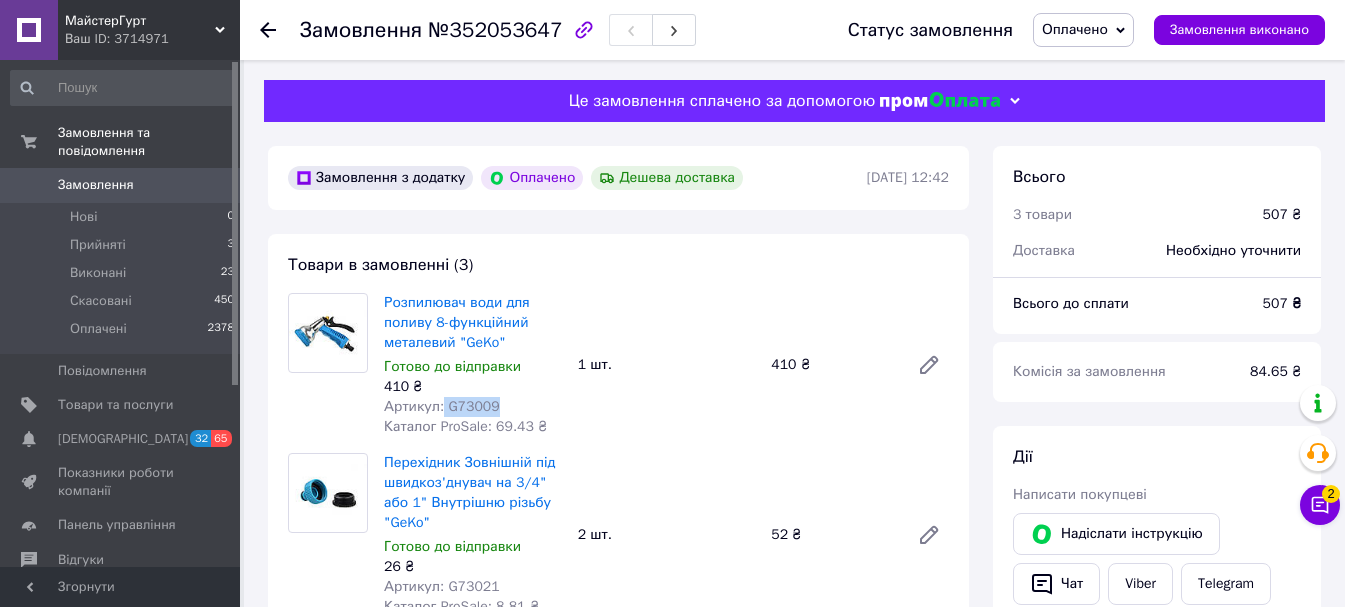 click on "Артикул: G73009" at bounding box center (473, 407) 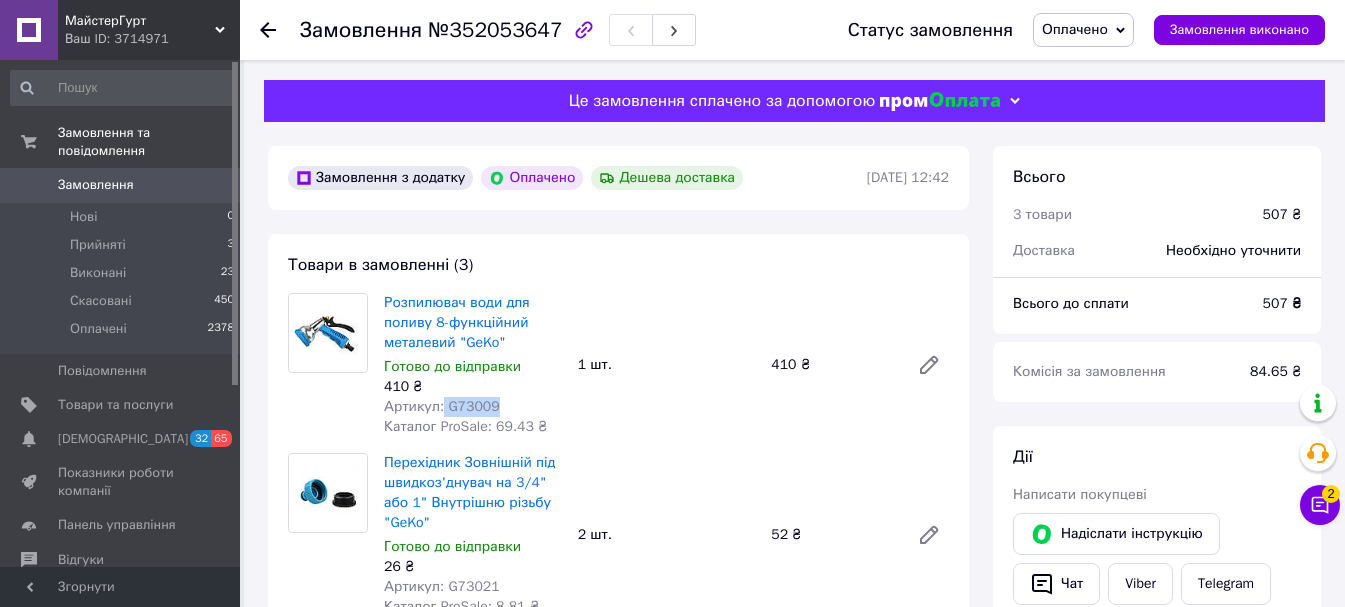 copy on "G73009" 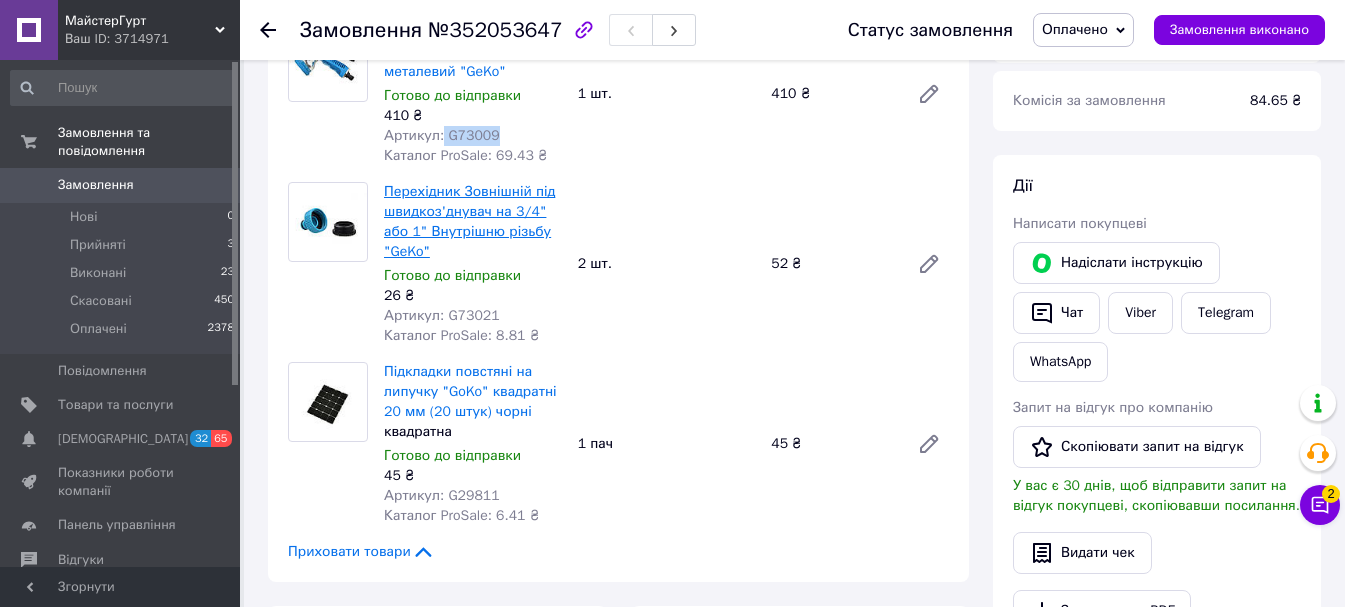 scroll, scrollTop: 300, scrollLeft: 0, axis: vertical 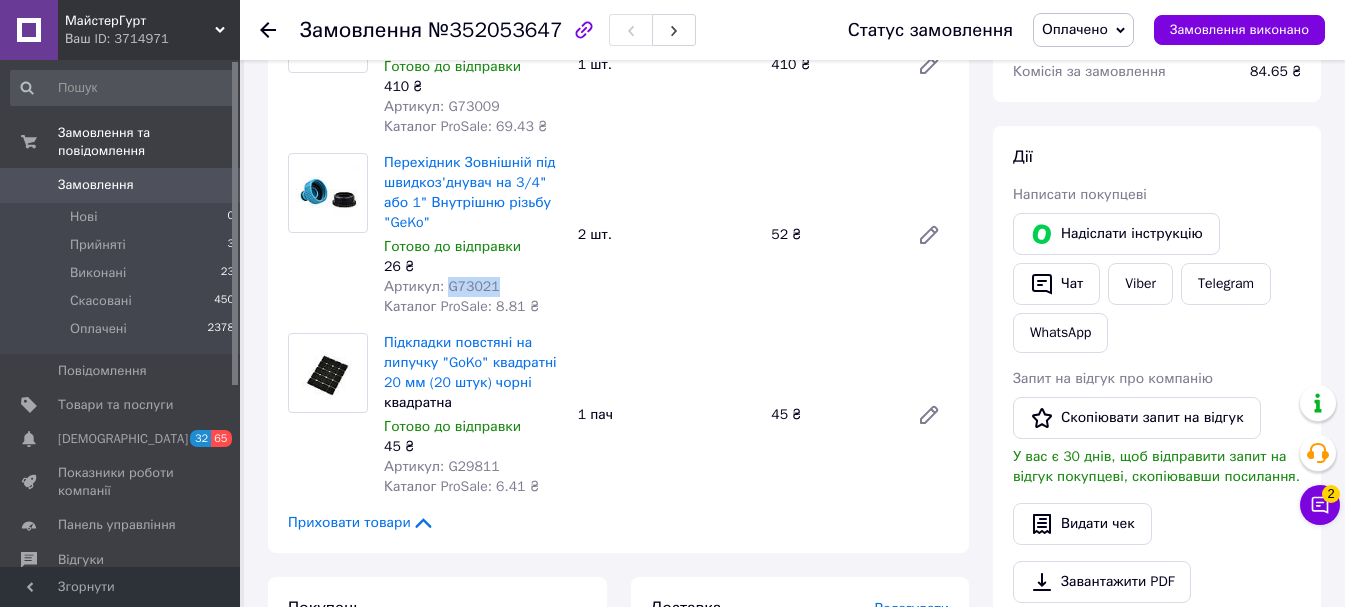 drag, startPoint x: 444, startPoint y: 284, endPoint x: 489, endPoint y: 284, distance: 45 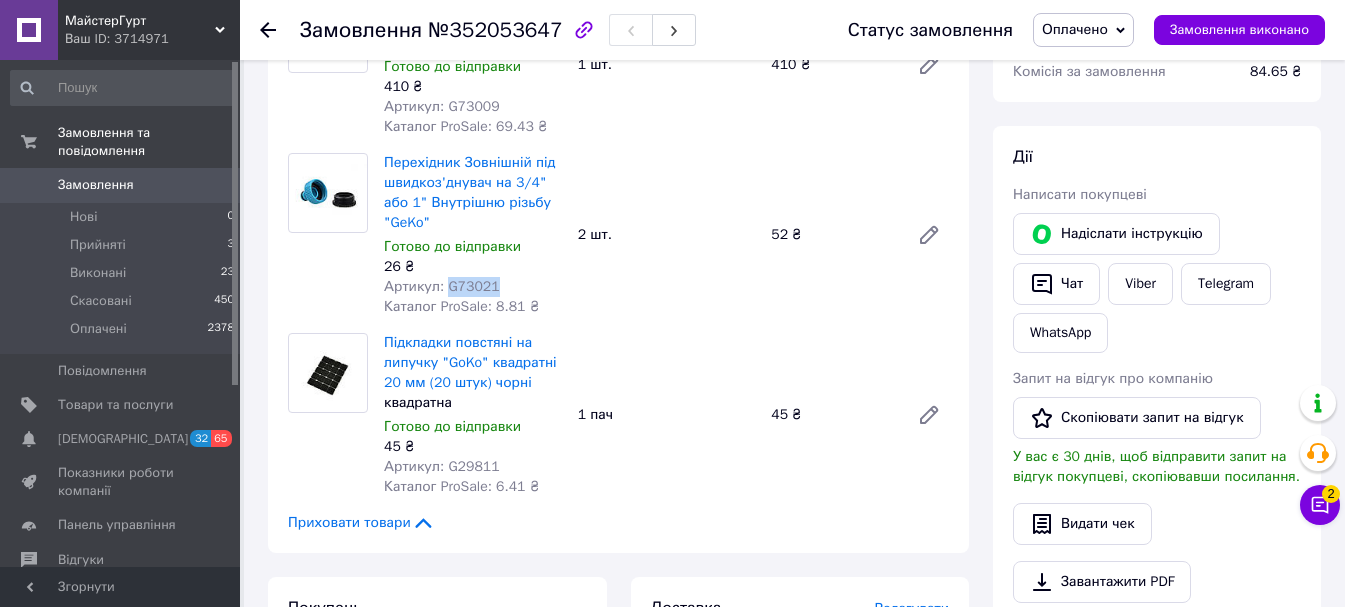 copy on "G73021" 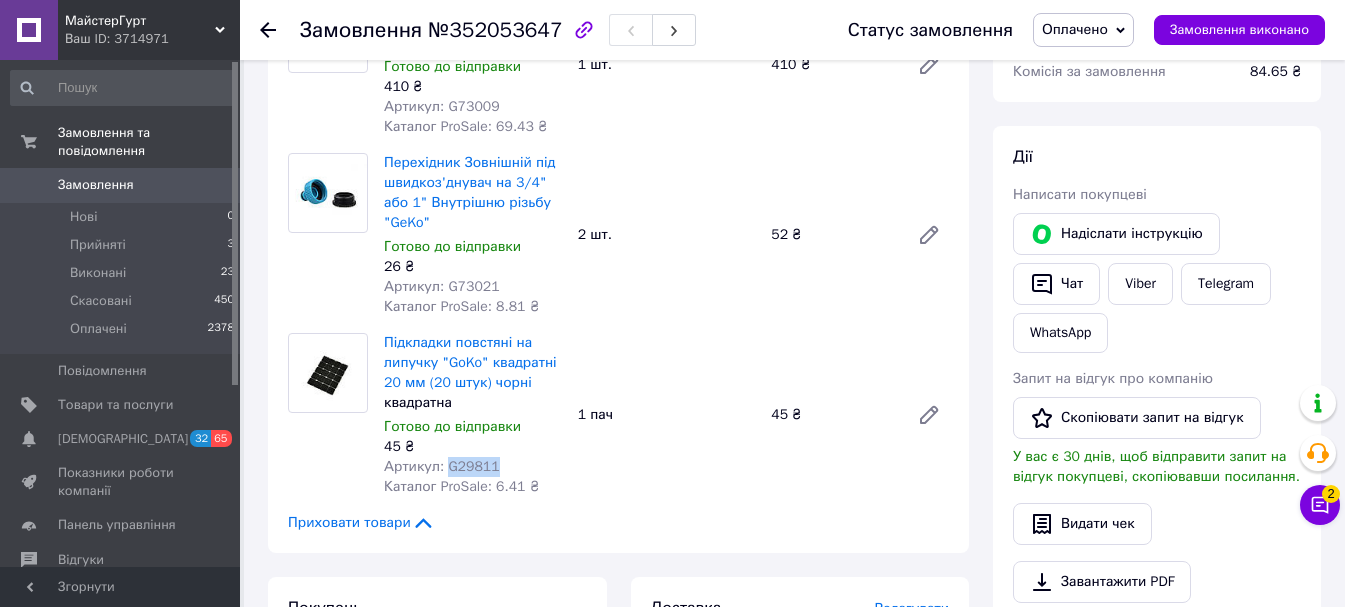 drag, startPoint x: 443, startPoint y: 468, endPoint x: 495, endPoint y: 469, distance: 52.009613 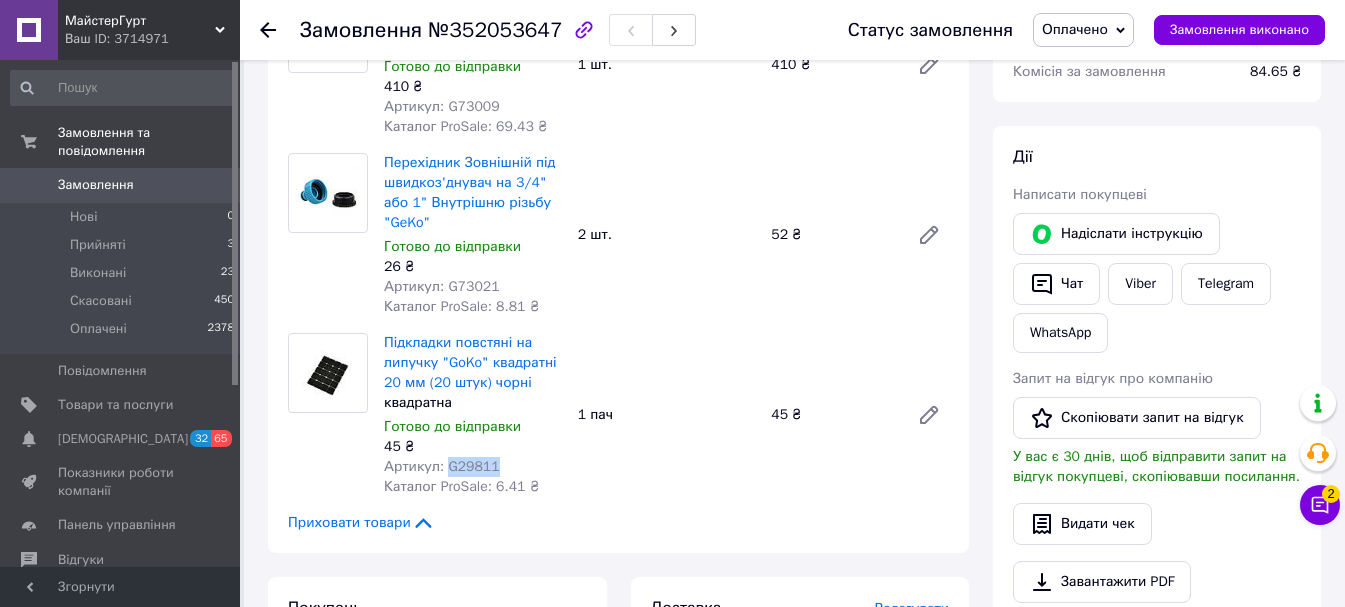 click on "Артикул: G29811" at bounding box center [473, 467] 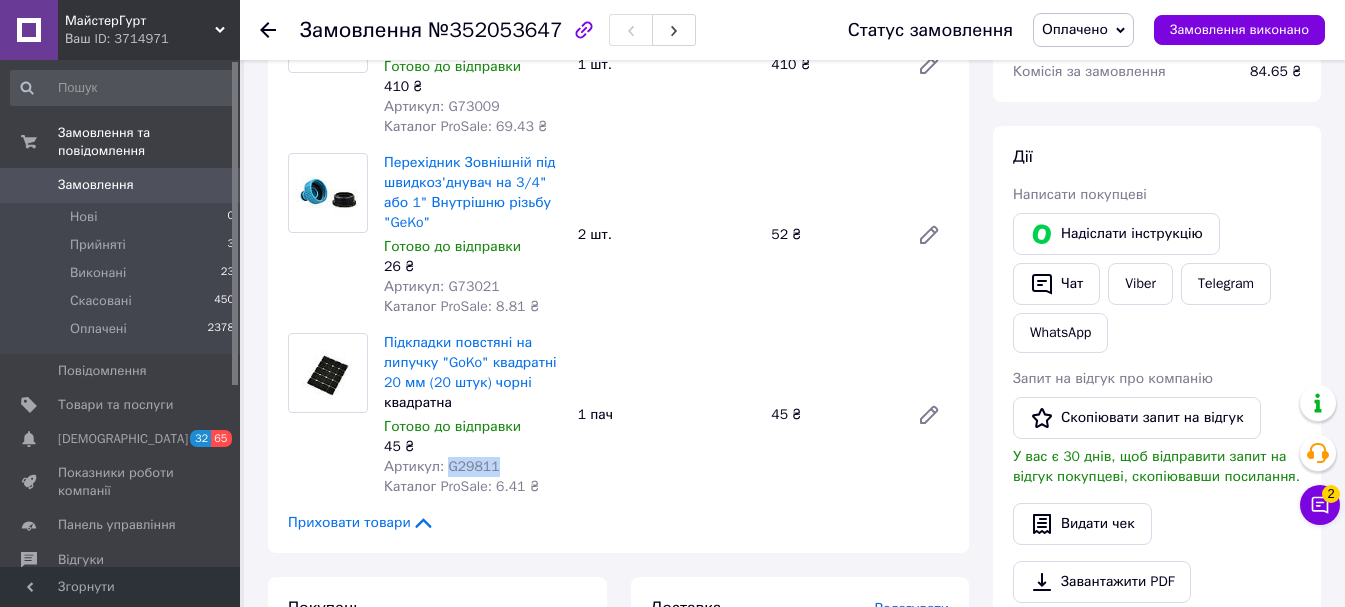 copy on "G29811" 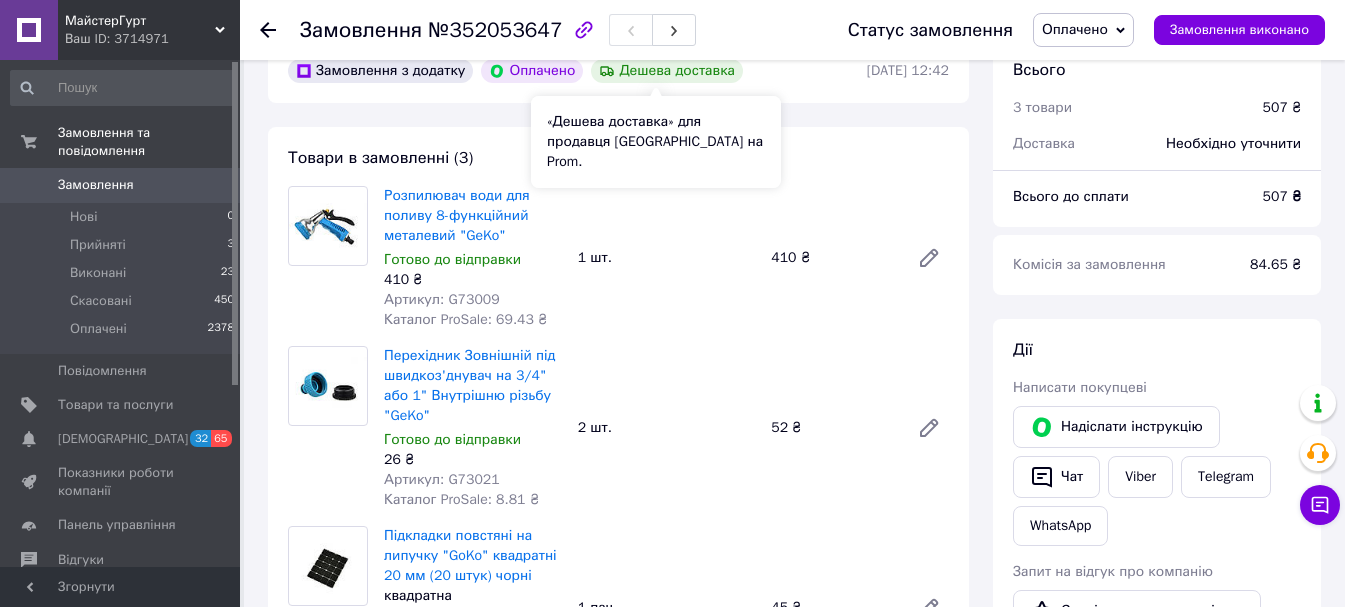 scroll, scrollTop: 0, scrollLeft: 0, axis: both 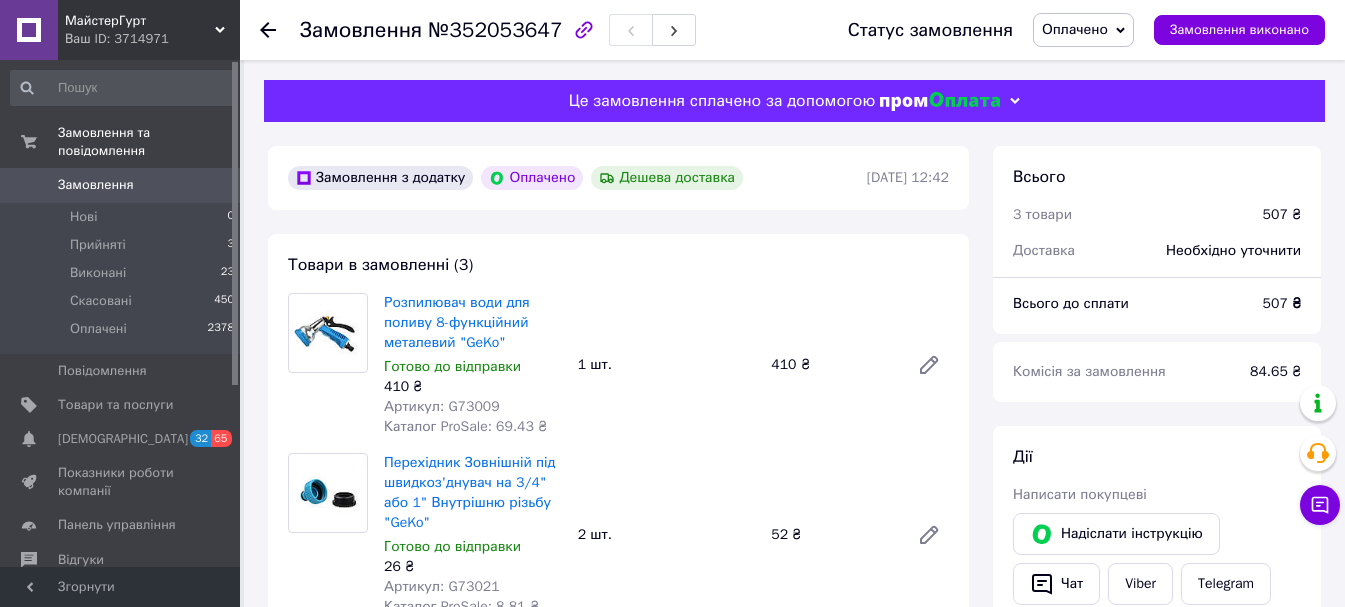 click at bounding box center [268, 30] 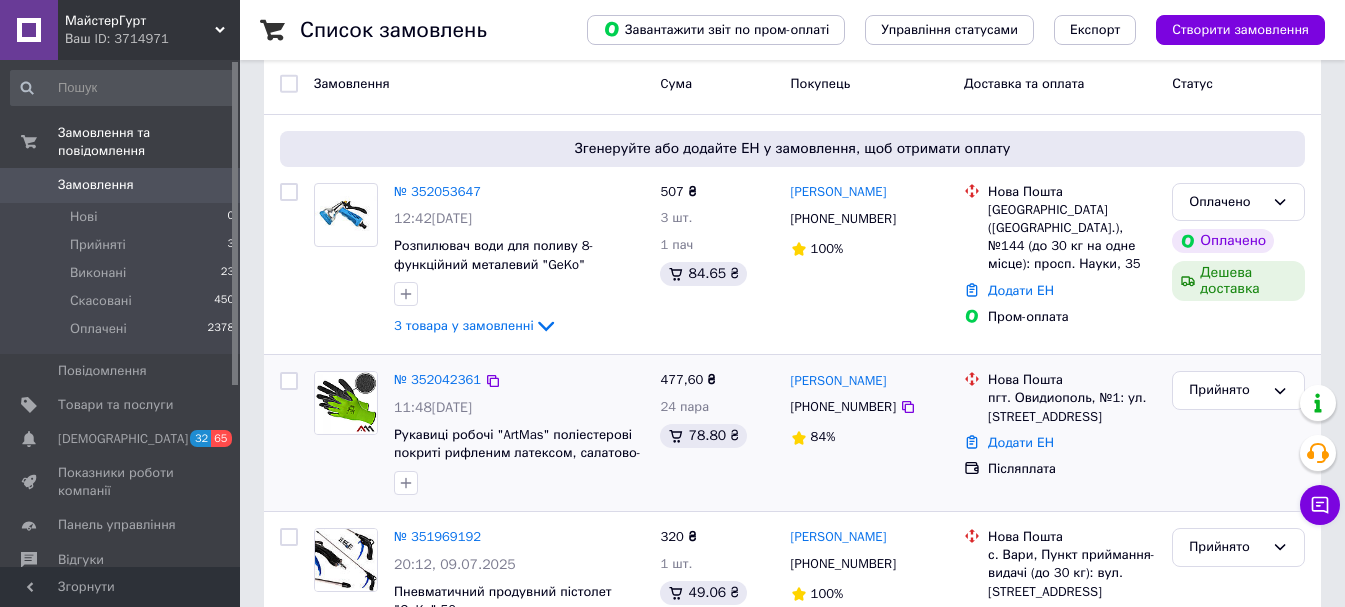 scroll, scrollTop: 100, scrollLeft: 0, axis: vertical 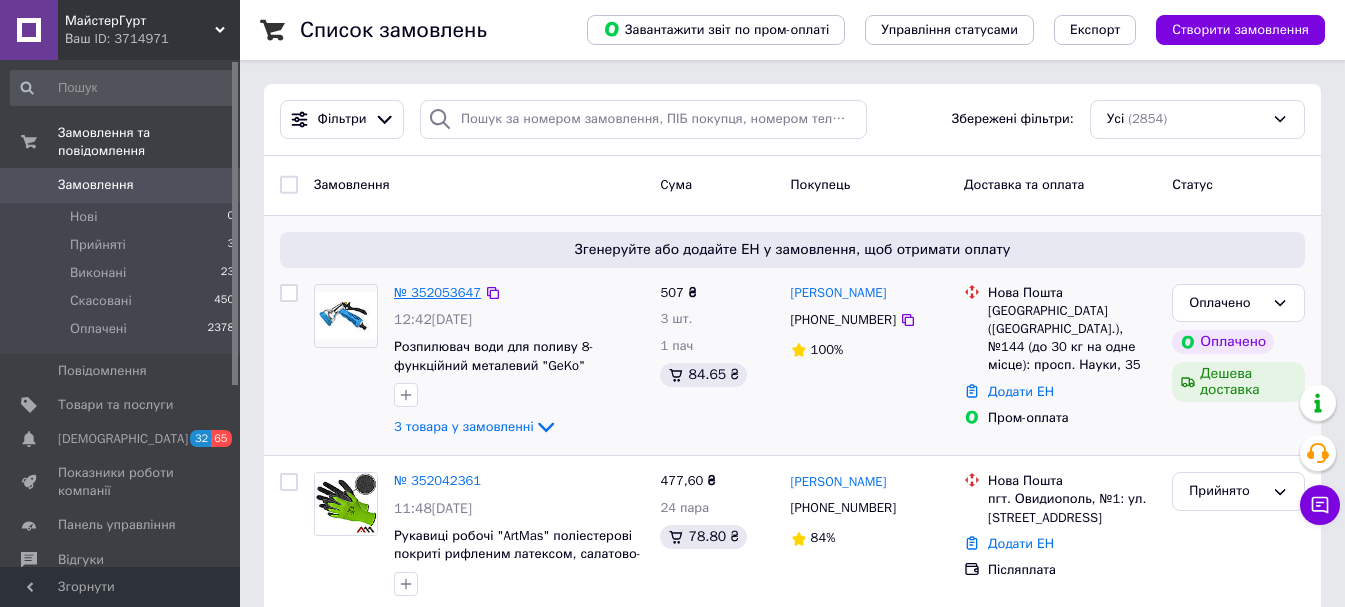 click on "№ 352053647" at bounding box center (437, 292) 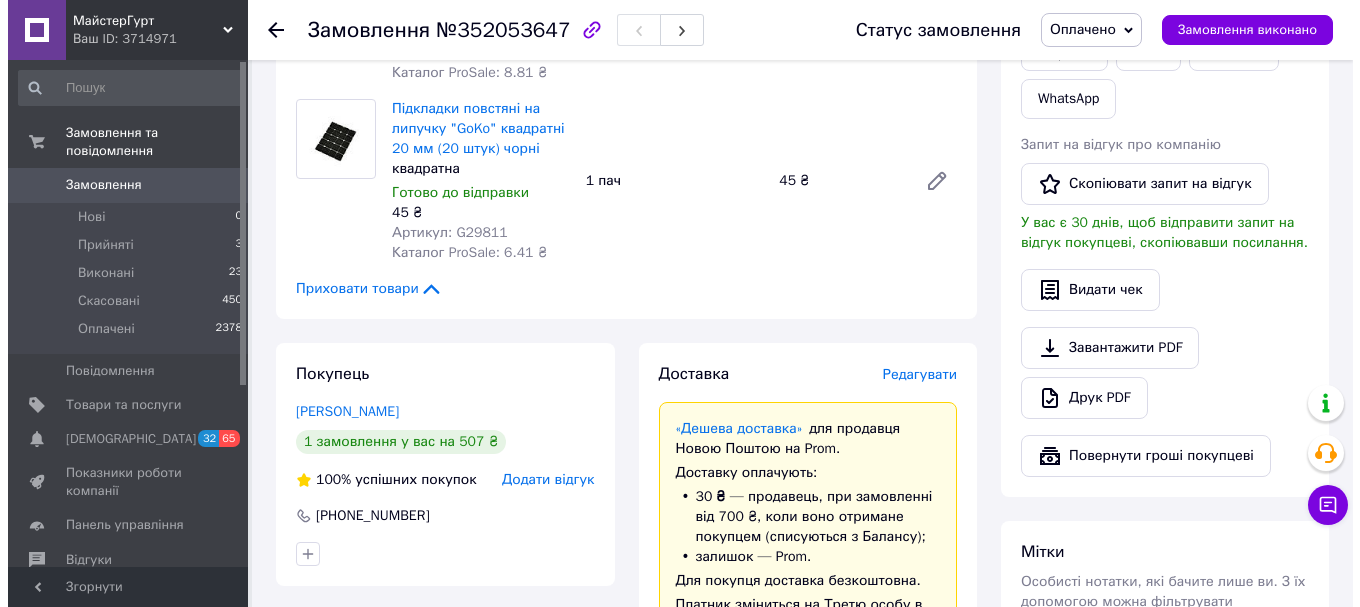 scroll, scrollTop: 600, scrollLeft: 0, axis: vertical 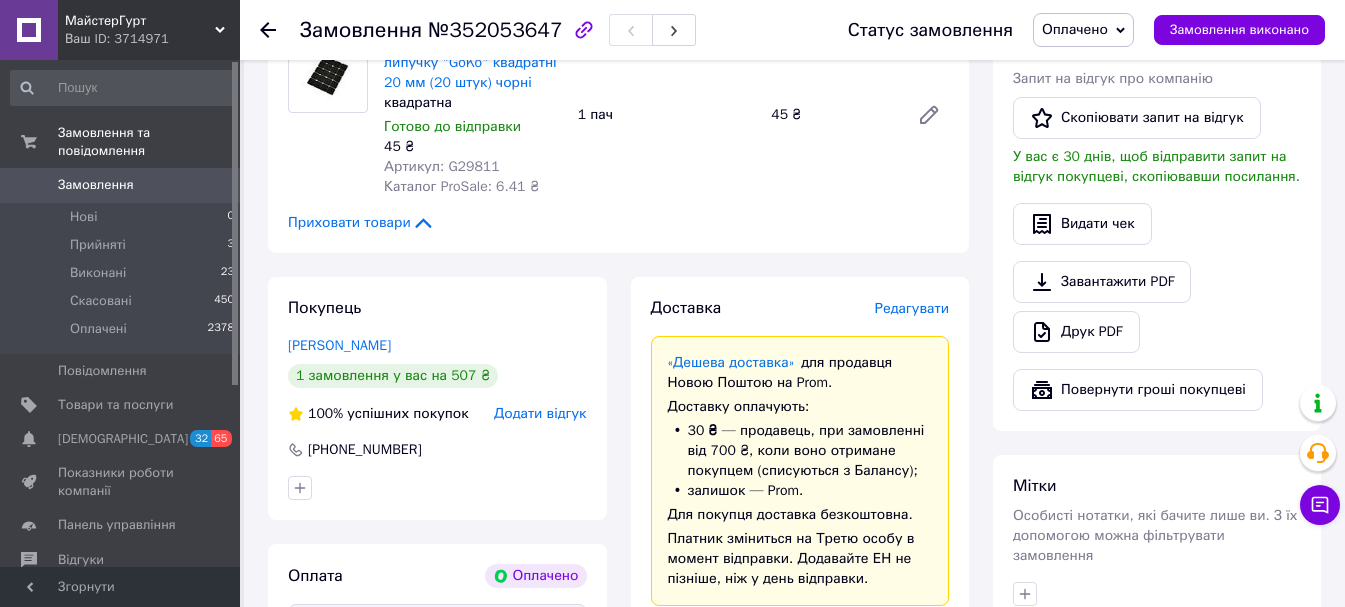 click on "Редагувати" at bounding box center (912, 308) 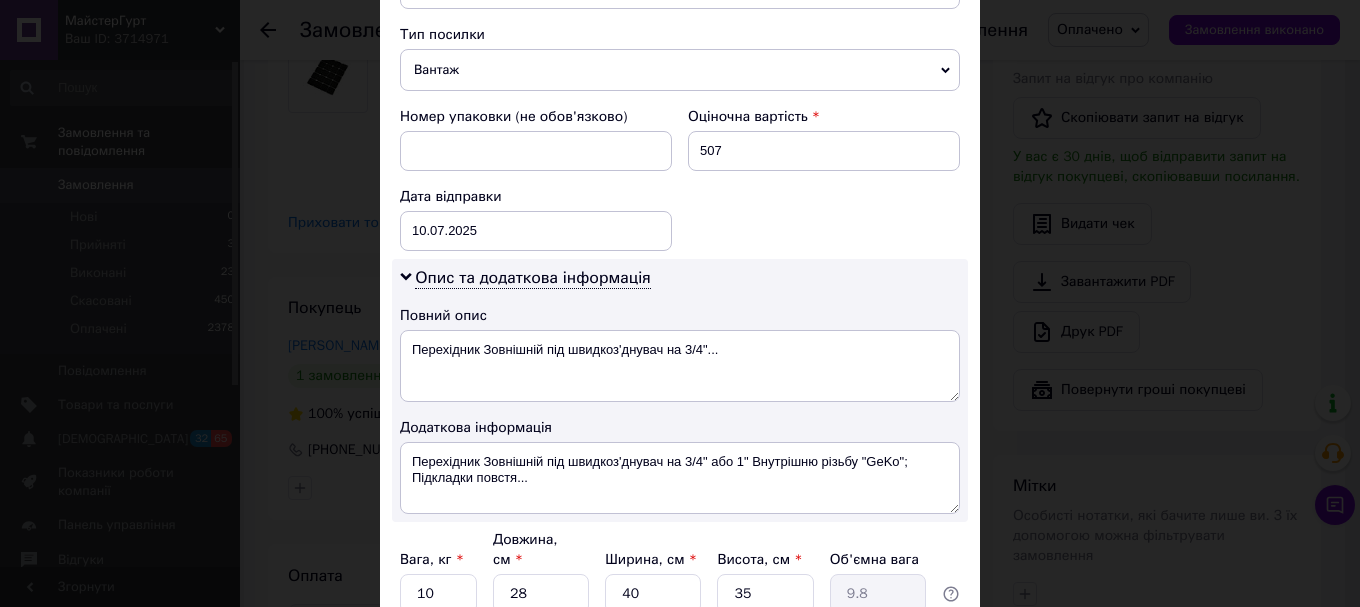 scroll, scrollTop: 800, scrollLeft: 0, axis: vertical 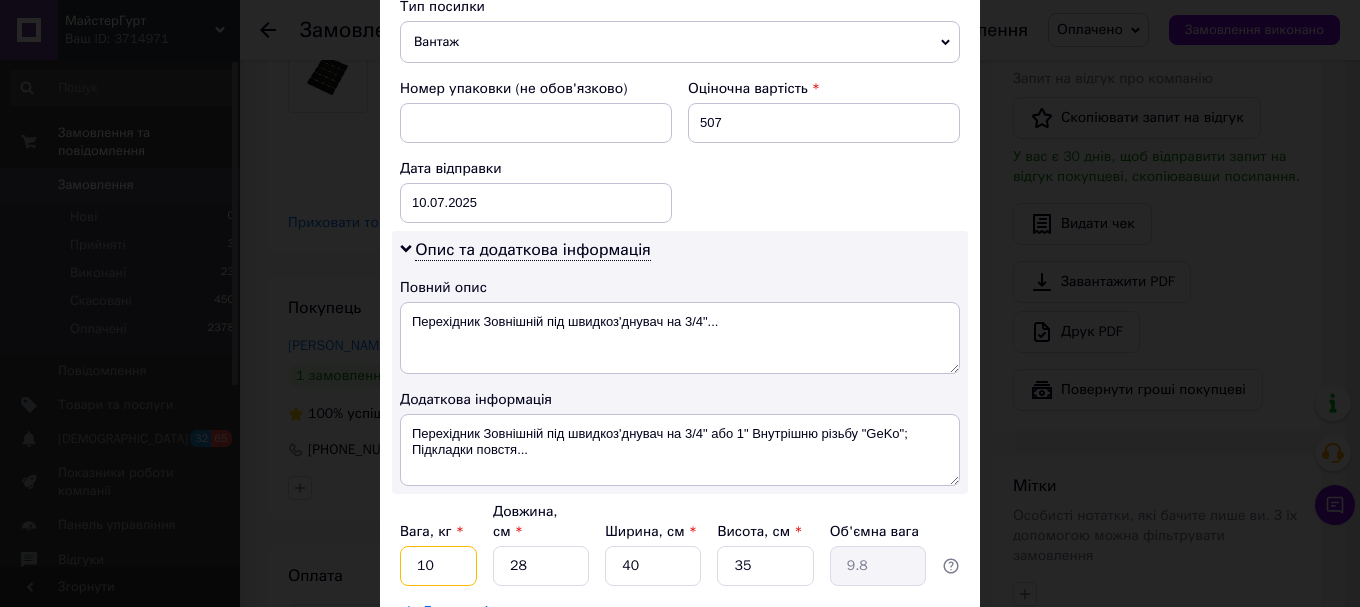 drag, startPoint x: 446, startPoint y: 547, endPoint x: 375, endPoint y: 552, distance: 71.17584 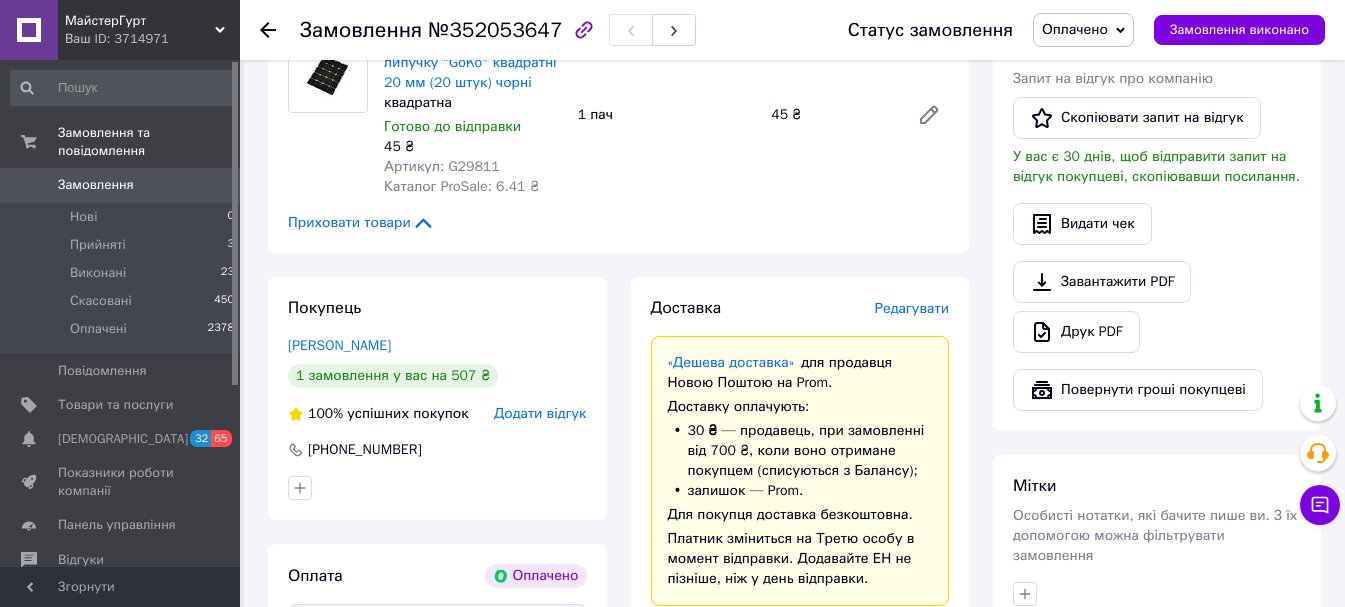 click on "Редагувати" at bounding box center (912, 308) 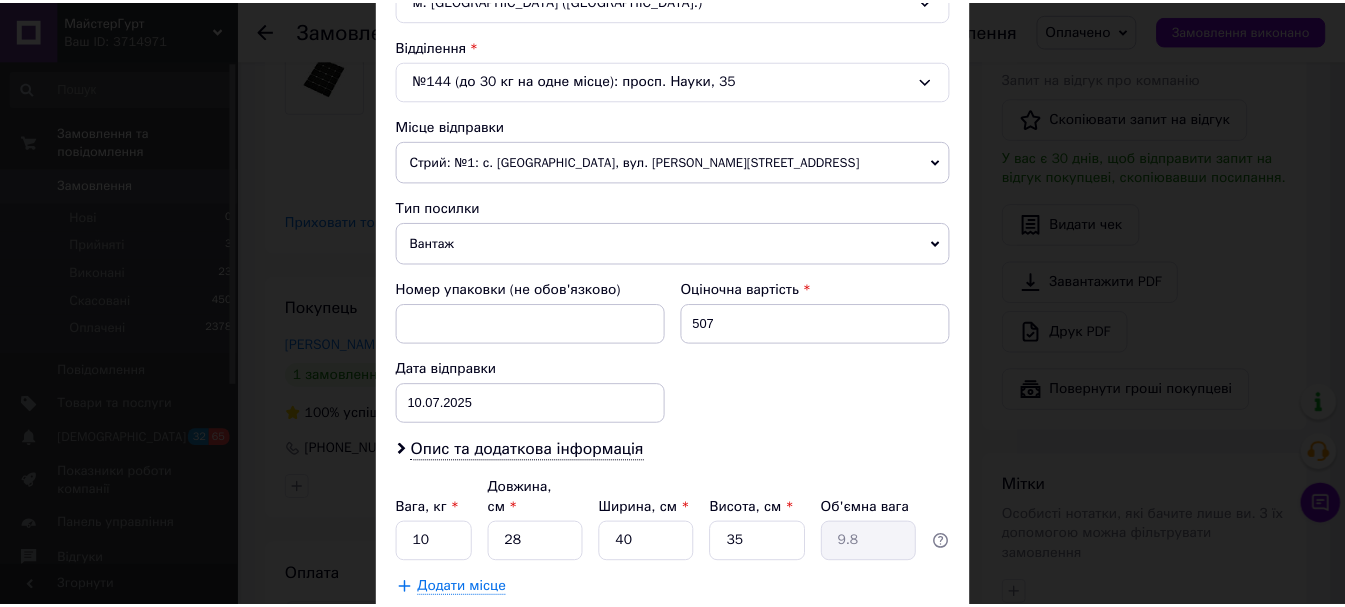 scroll, scrollTop: 721, scrollLeft: 0, axis: vertical 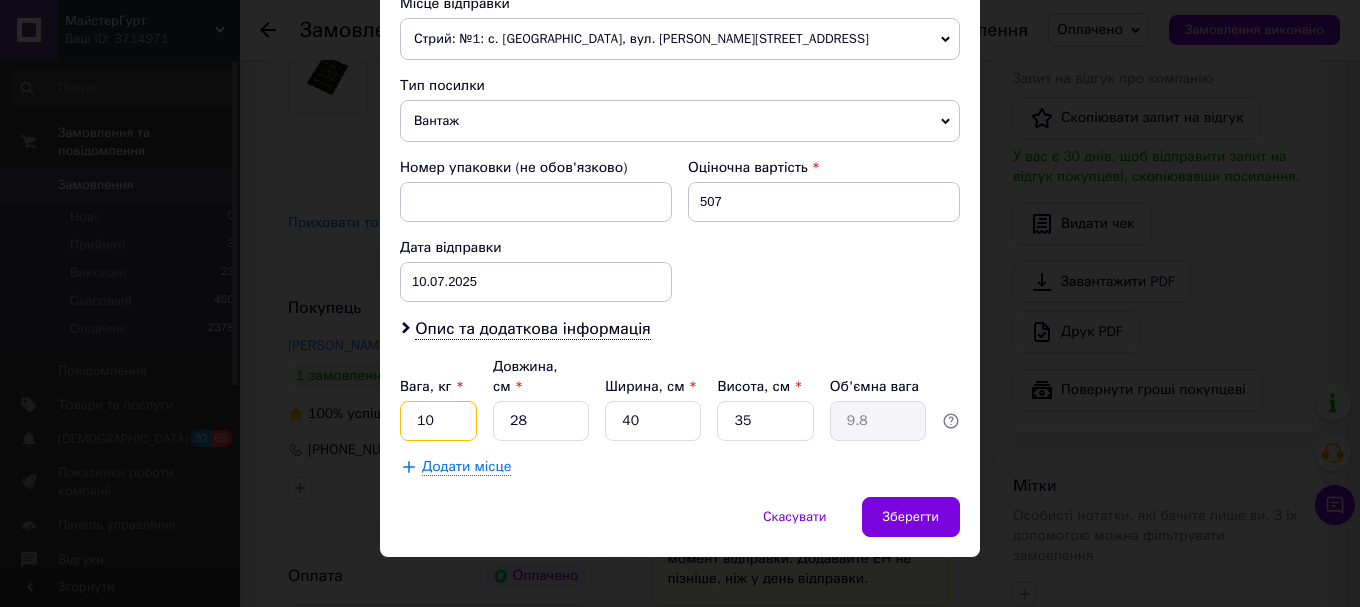 click on "10" at bounding box center (438, 421) 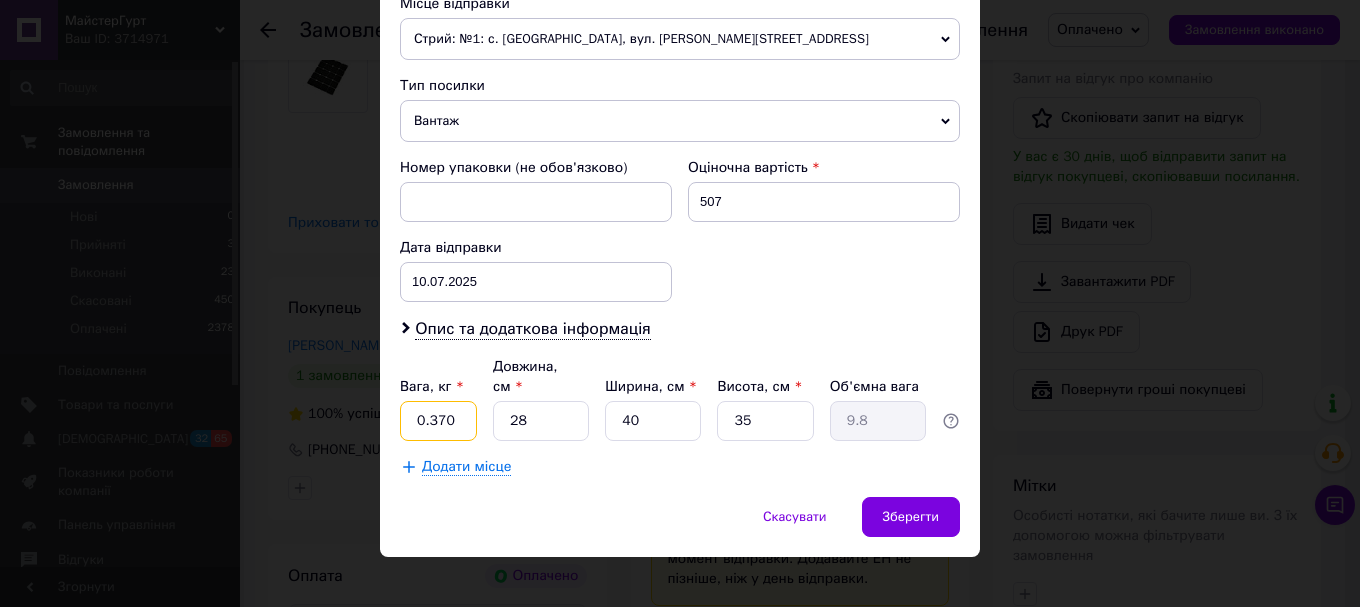 type on "0.370" 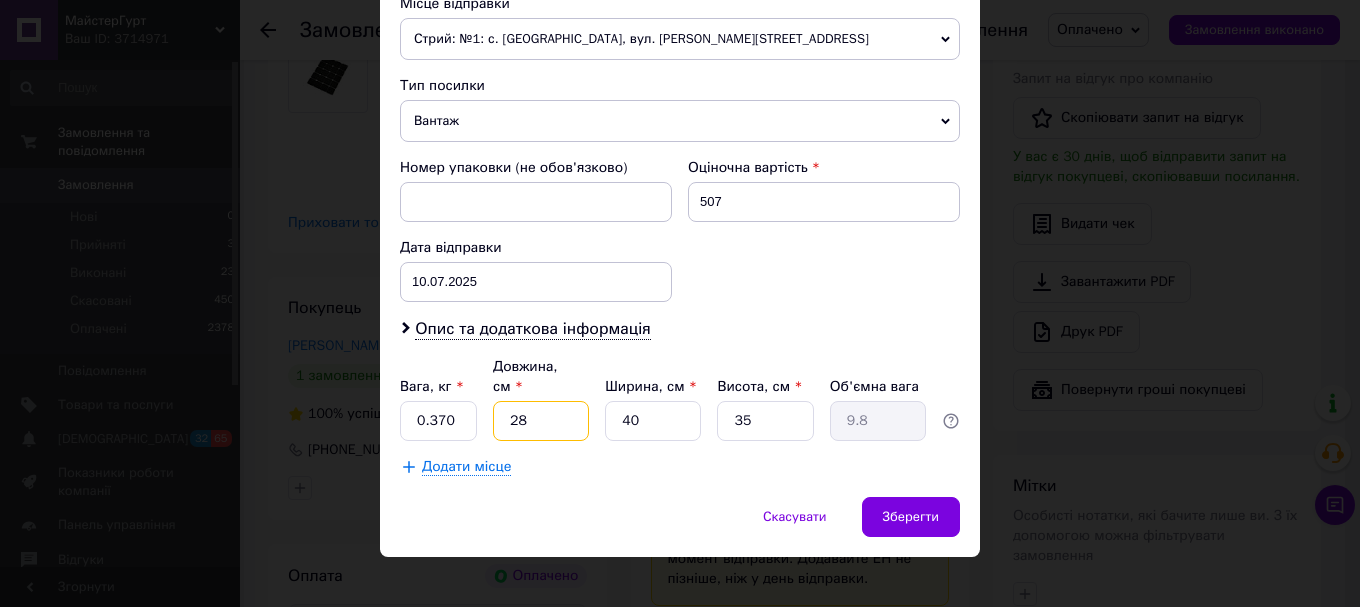 click on "28" at bounding box center (541, 421) 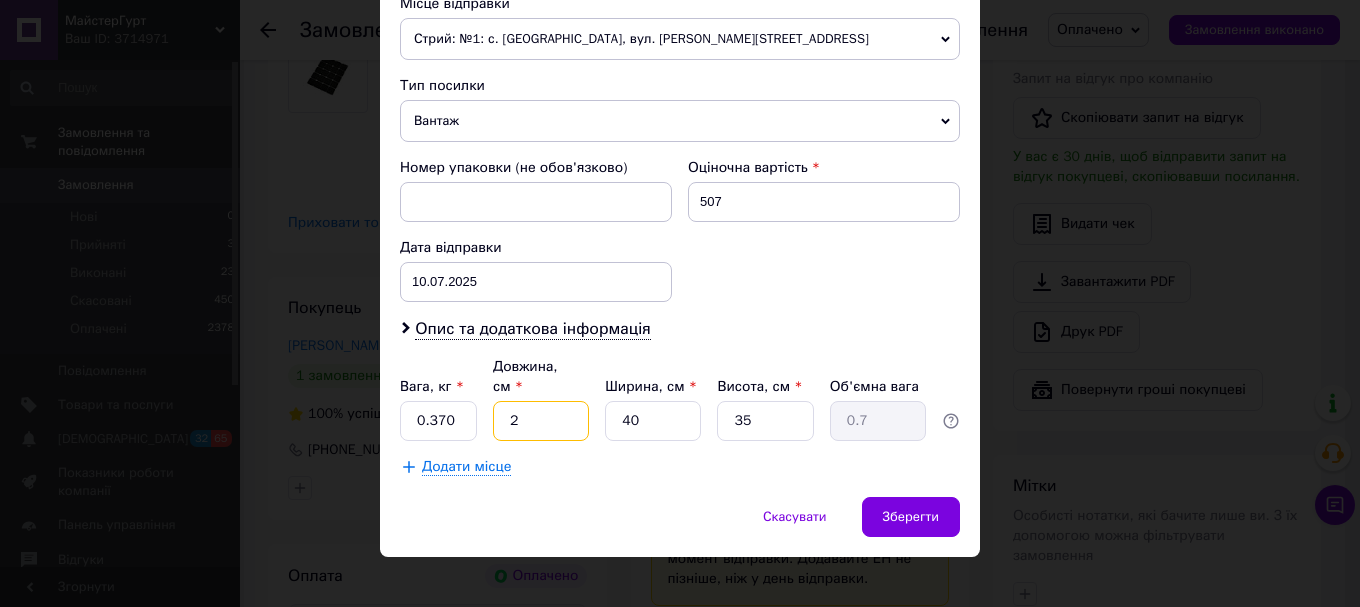 type on "24" 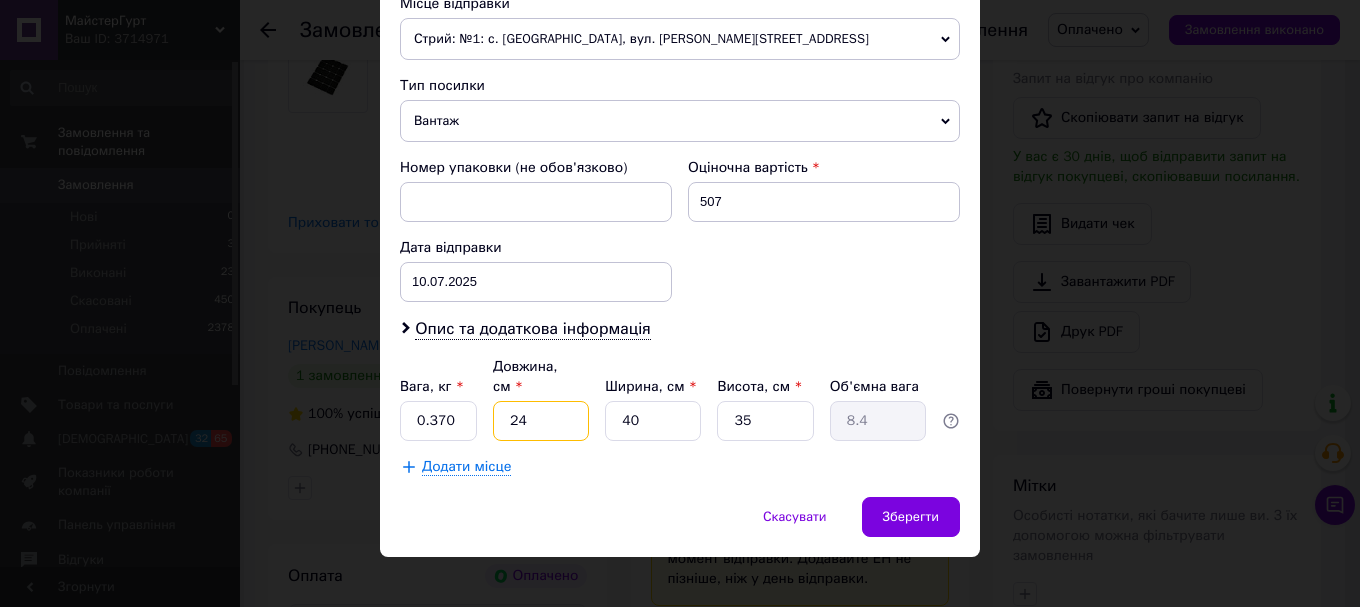 type on "24" 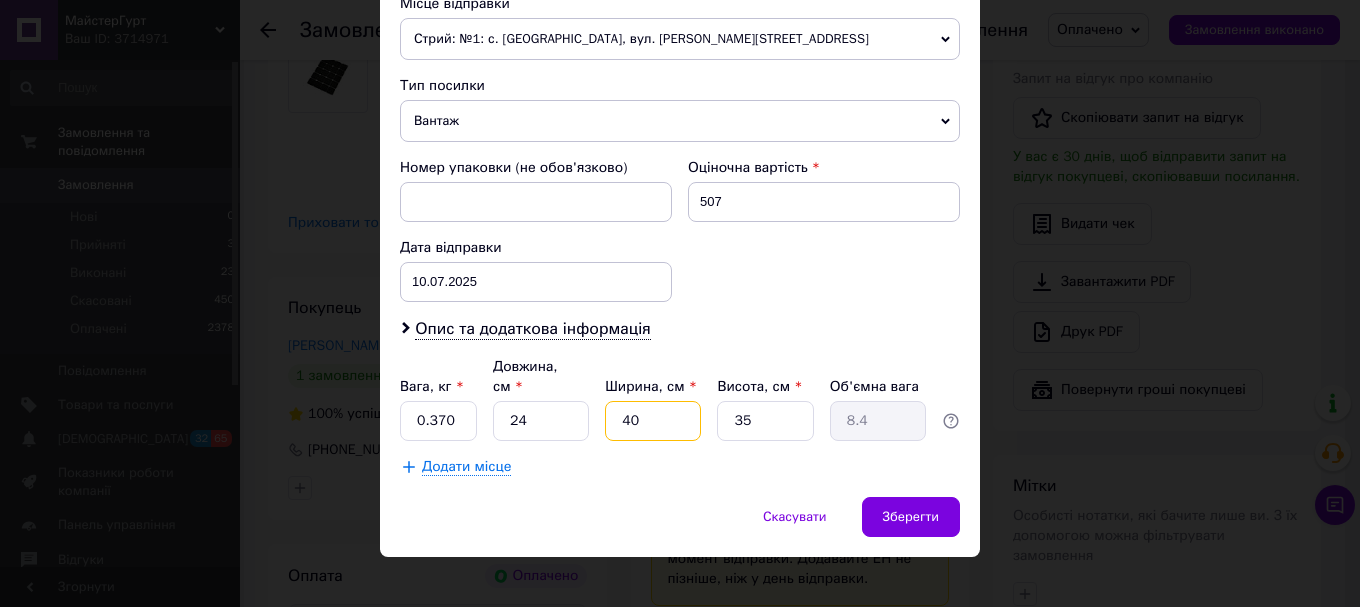 drag, startPoint x: 661, startPoint y: 383, endPoint x: 602, endPoint y: 404, distance: 62.625874 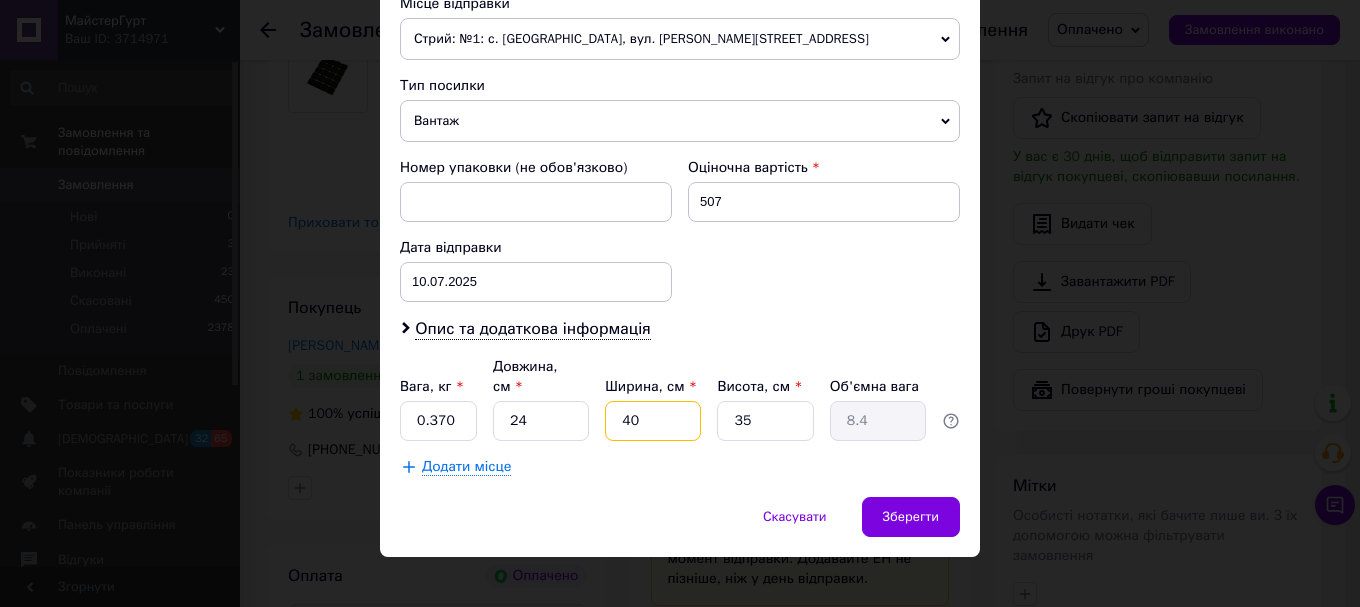 type on "1" 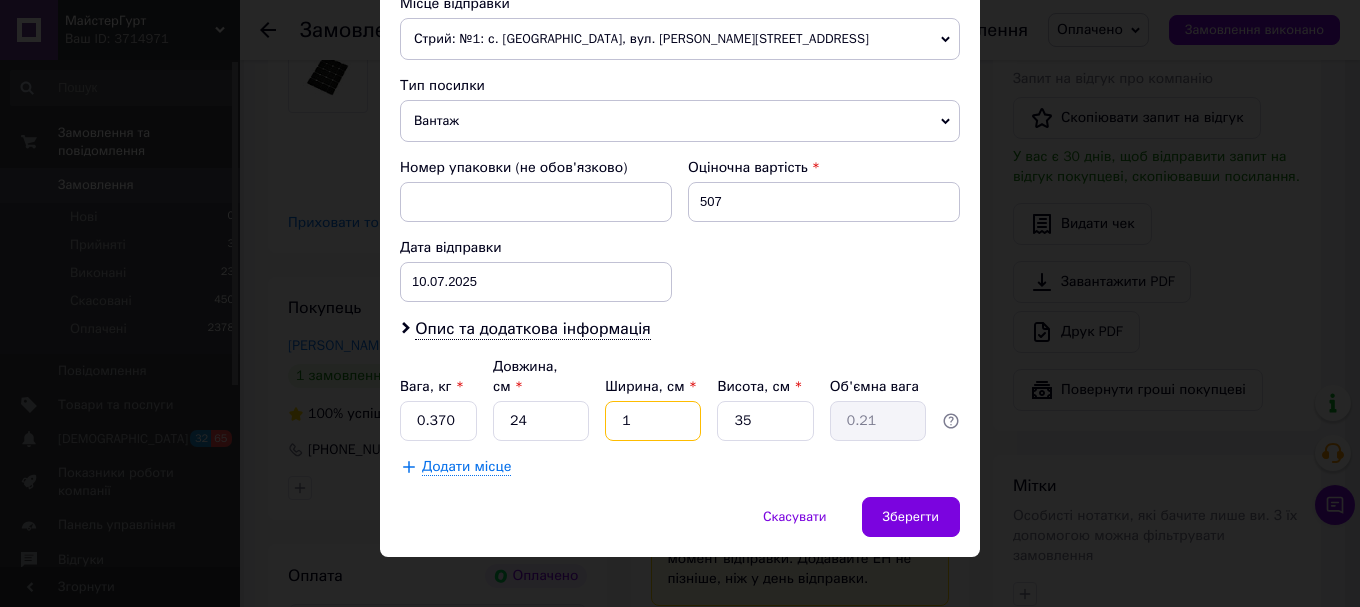 type on "14" 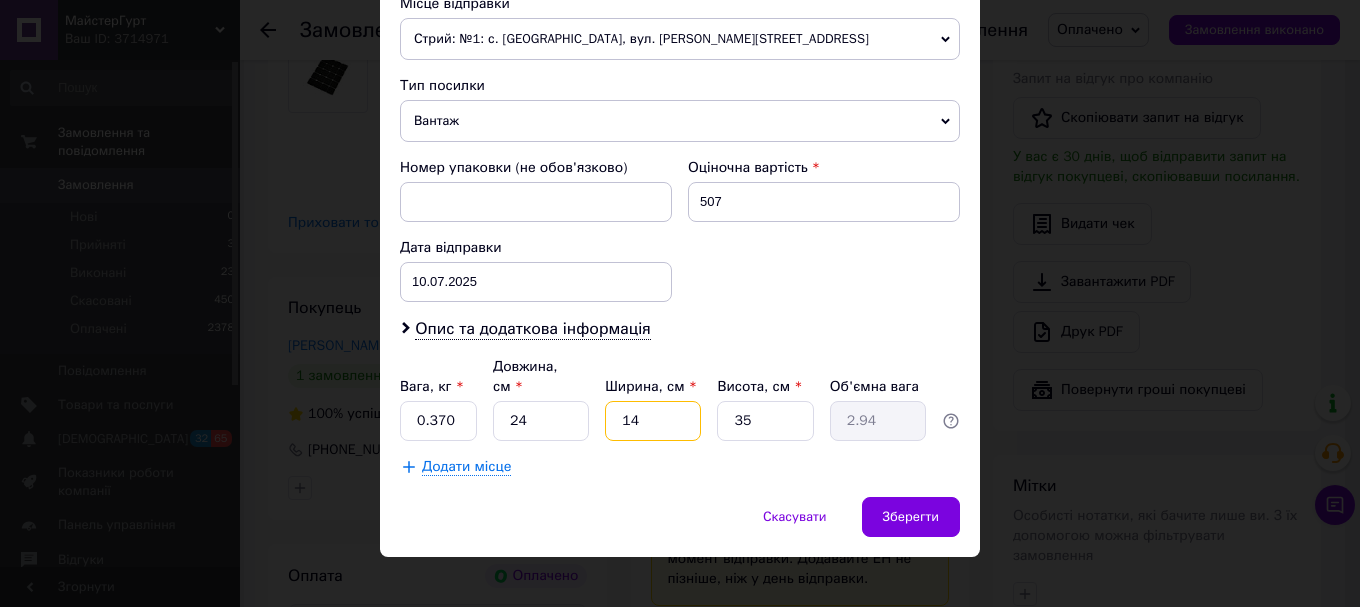 type on "14" 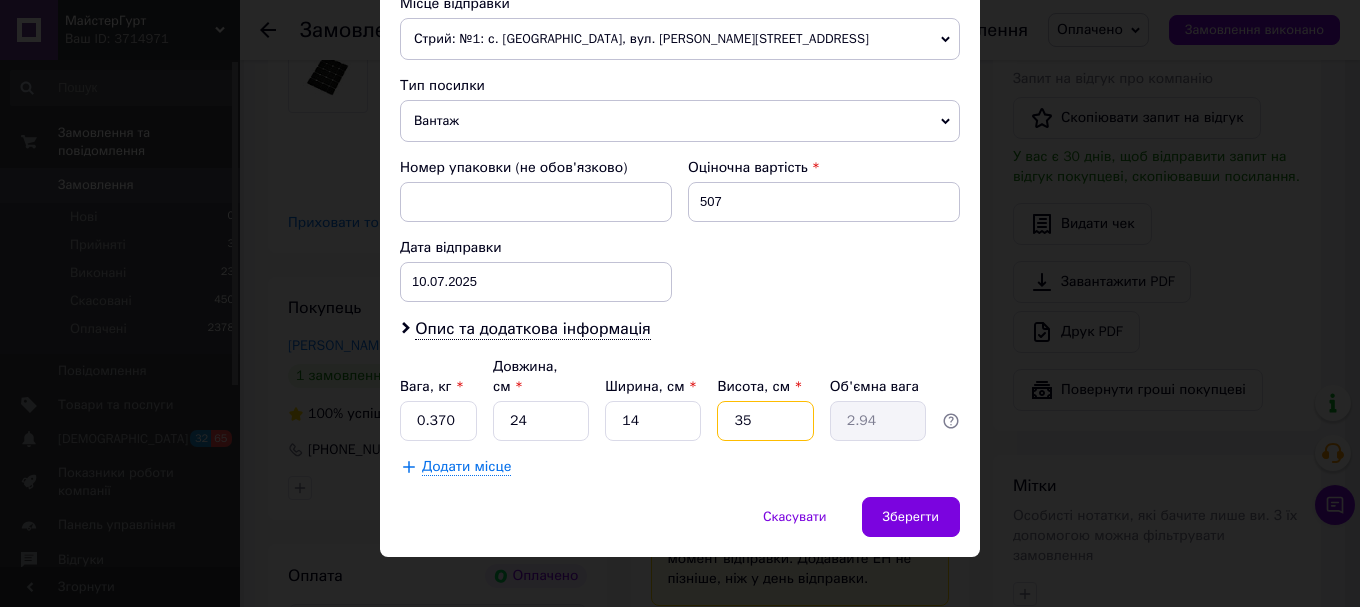 drag, startPoint x: 772, startPoint y: 395, endPoint x: 732, endPoint y: 399, distance: 40.1995 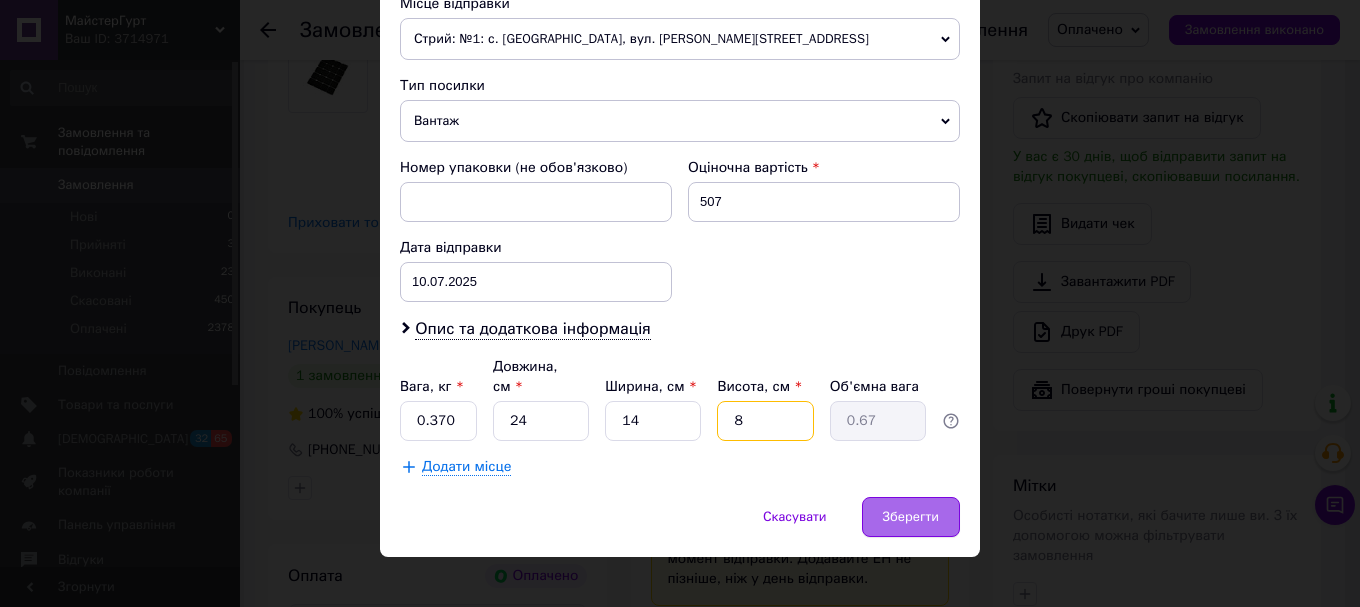 type on "8" 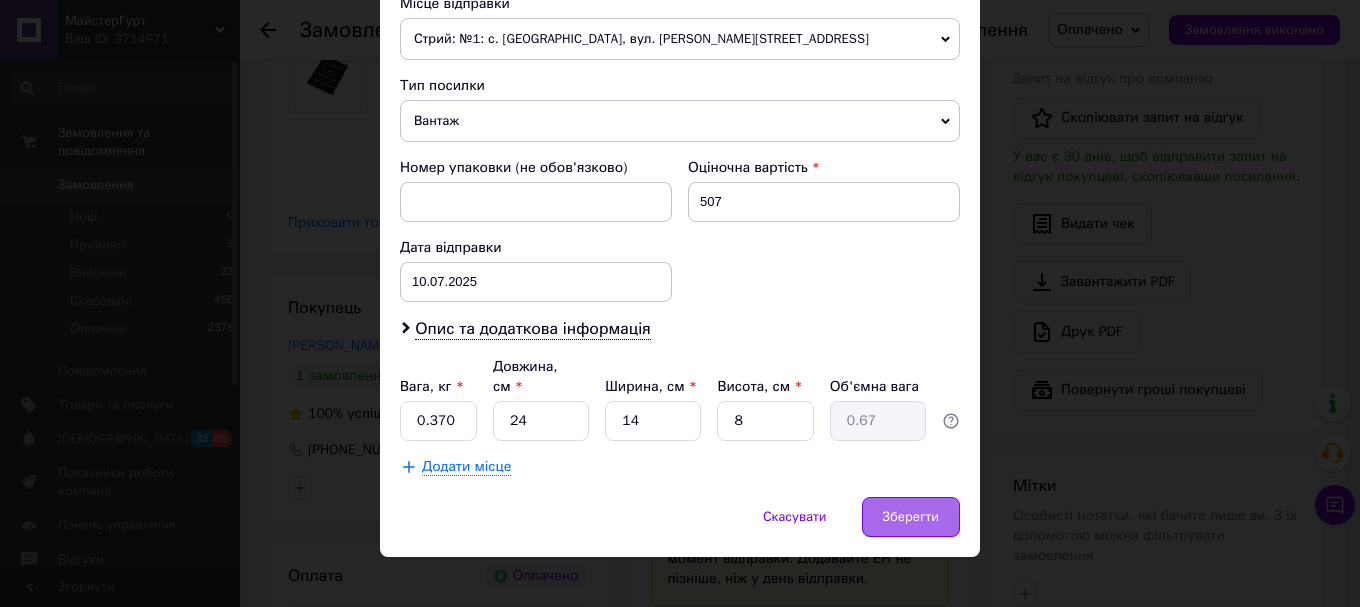 click on "Зберегти" at bounding box center [911, 517] 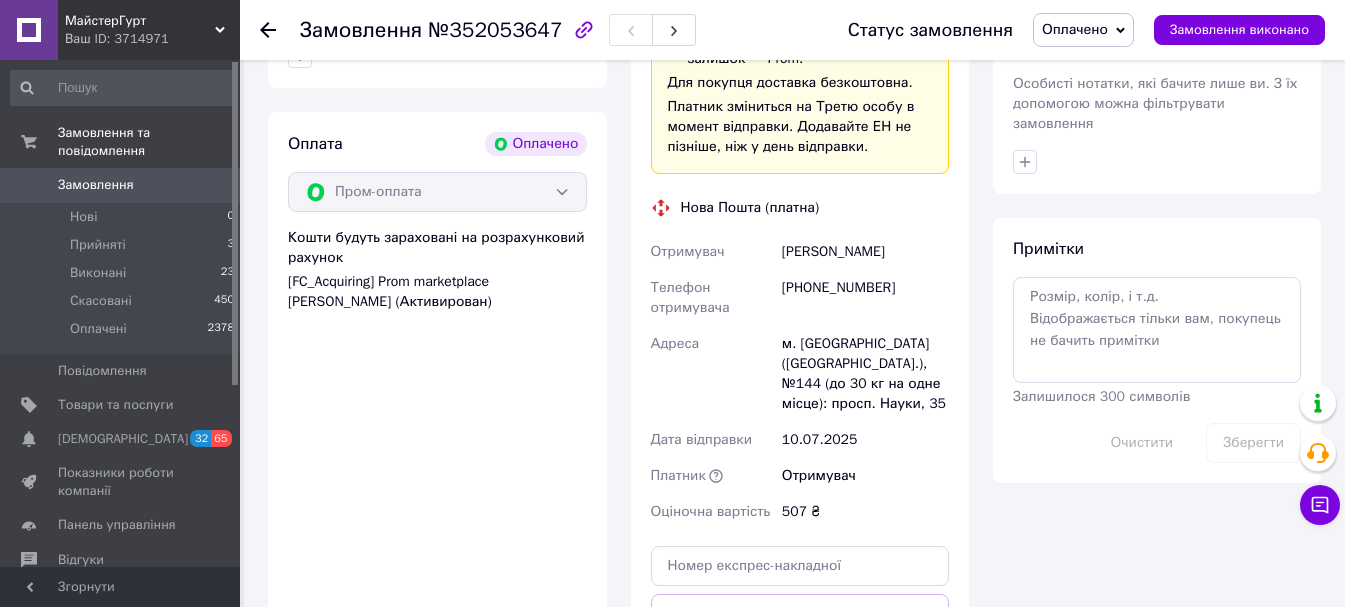 scroll, scrollTop: 1200, scrollLeft: 0, axis: vertical 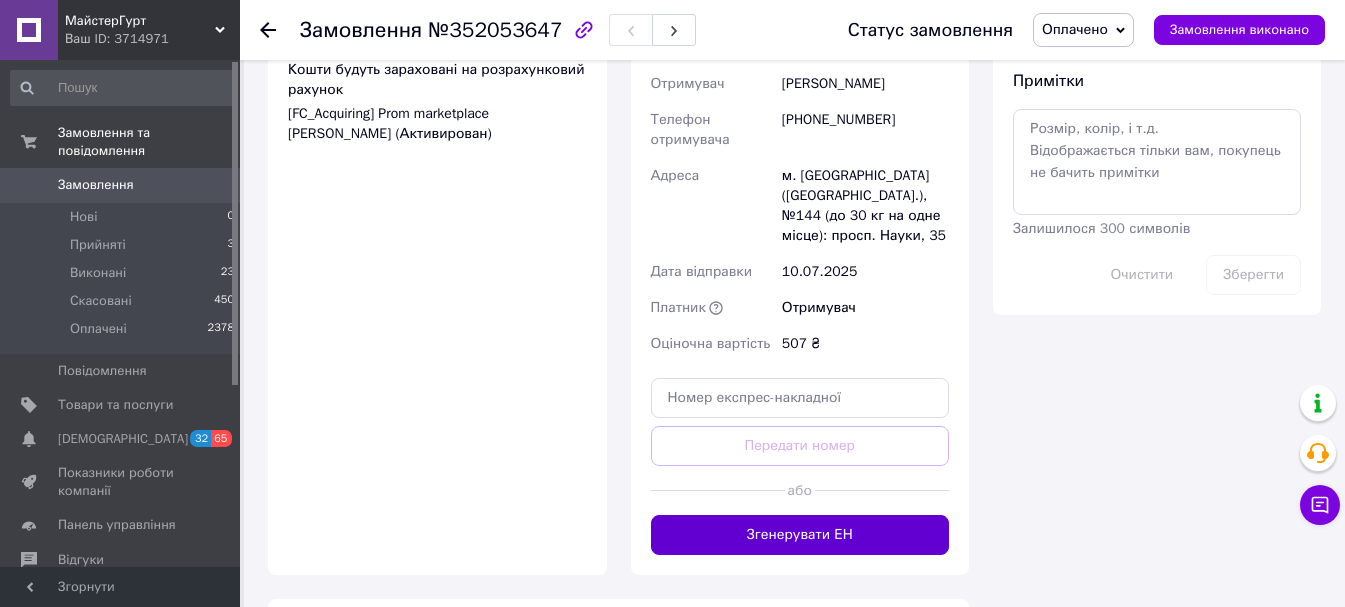 click on "Згенерувати ЕН" at bounding box center [800, 535] 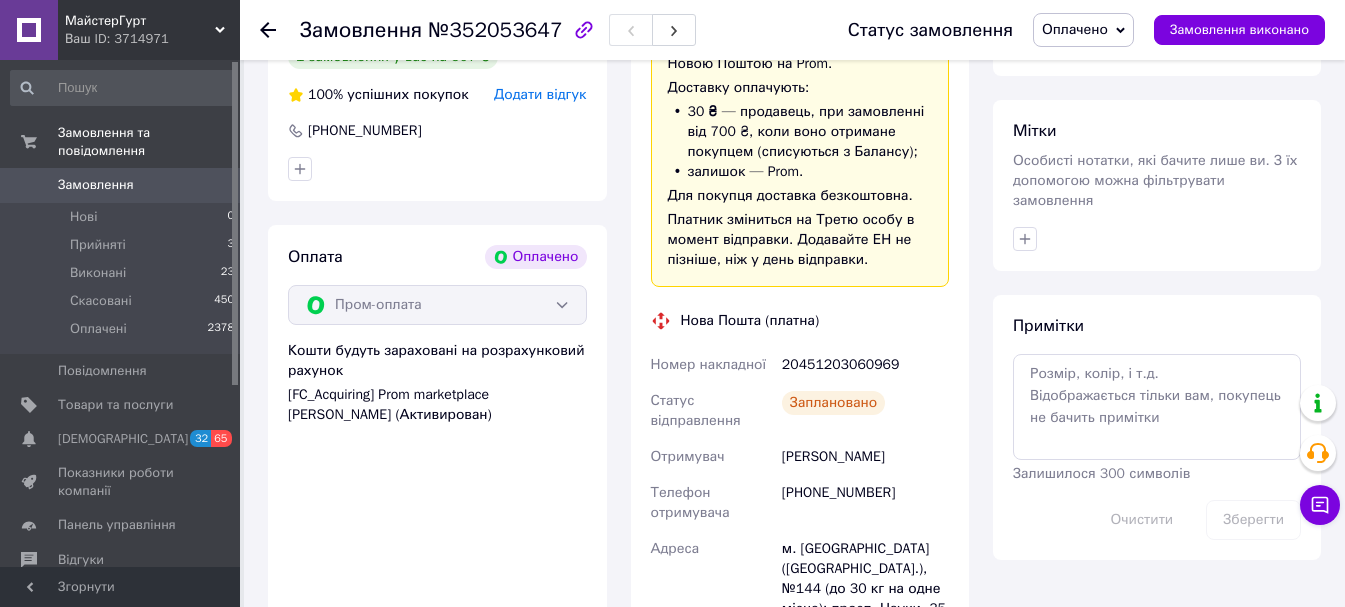scroll, scrollTop: 900, scrollLeft: 0, axis: vertical 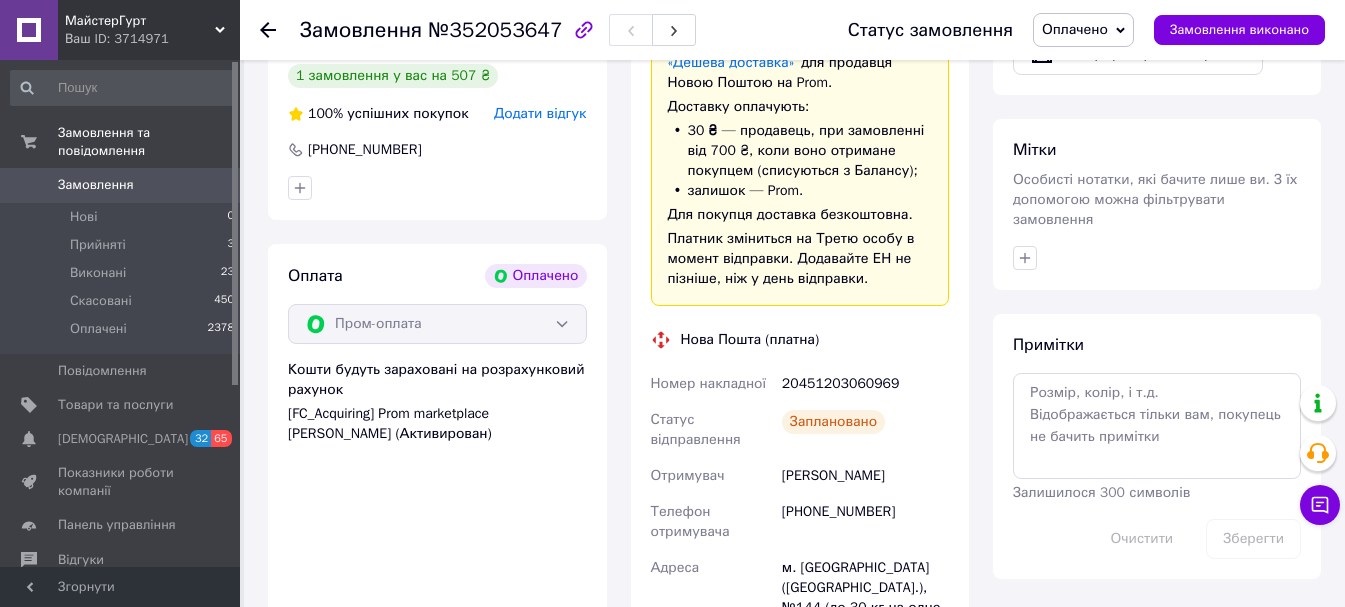 click 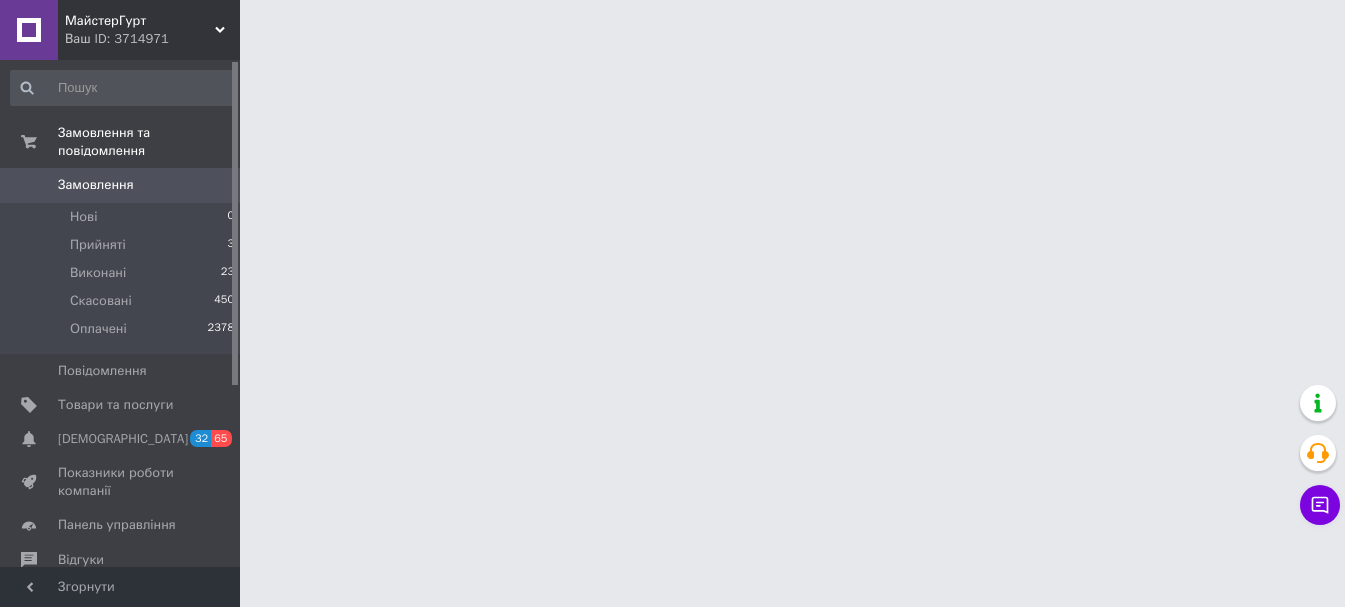 scroll, scrollTop: 0, scrollLeft: 0, axis: both 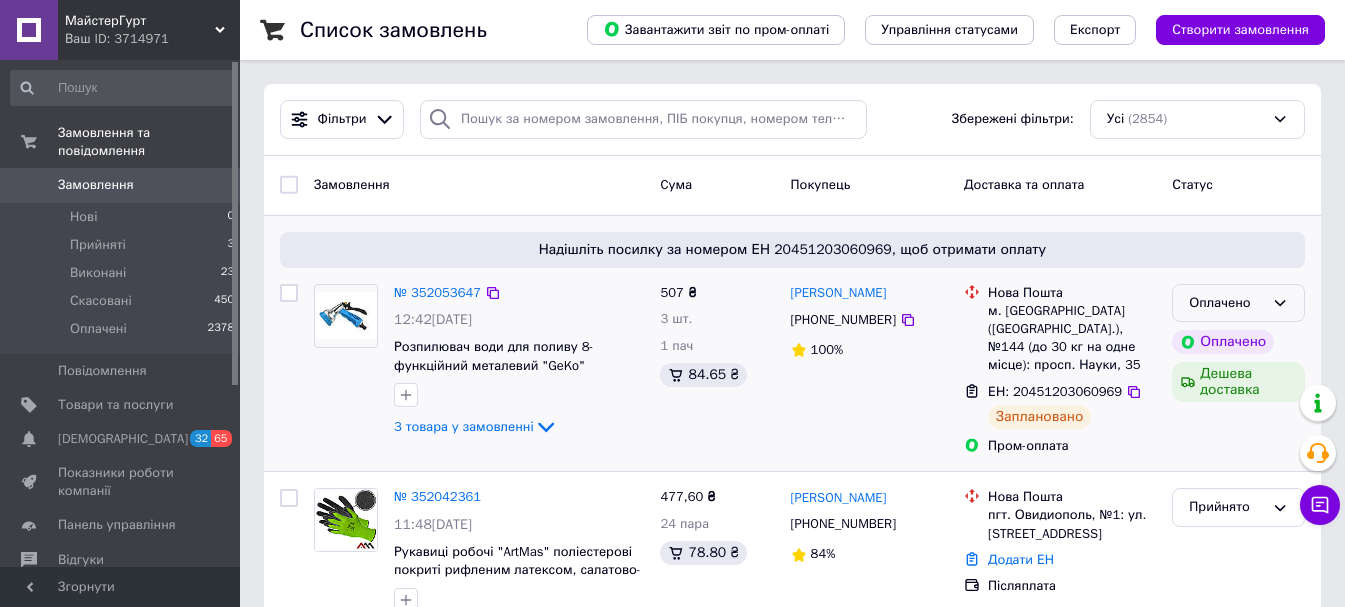 click 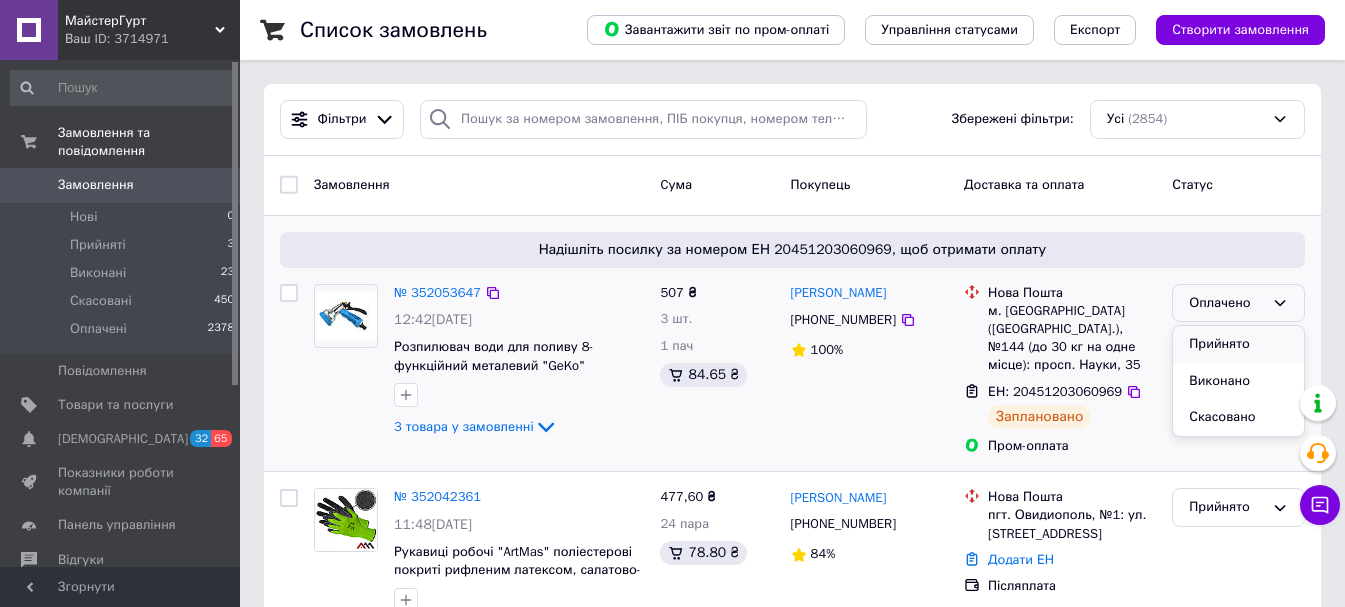 click on "Прийнято" at bounding box center [1238, 344] 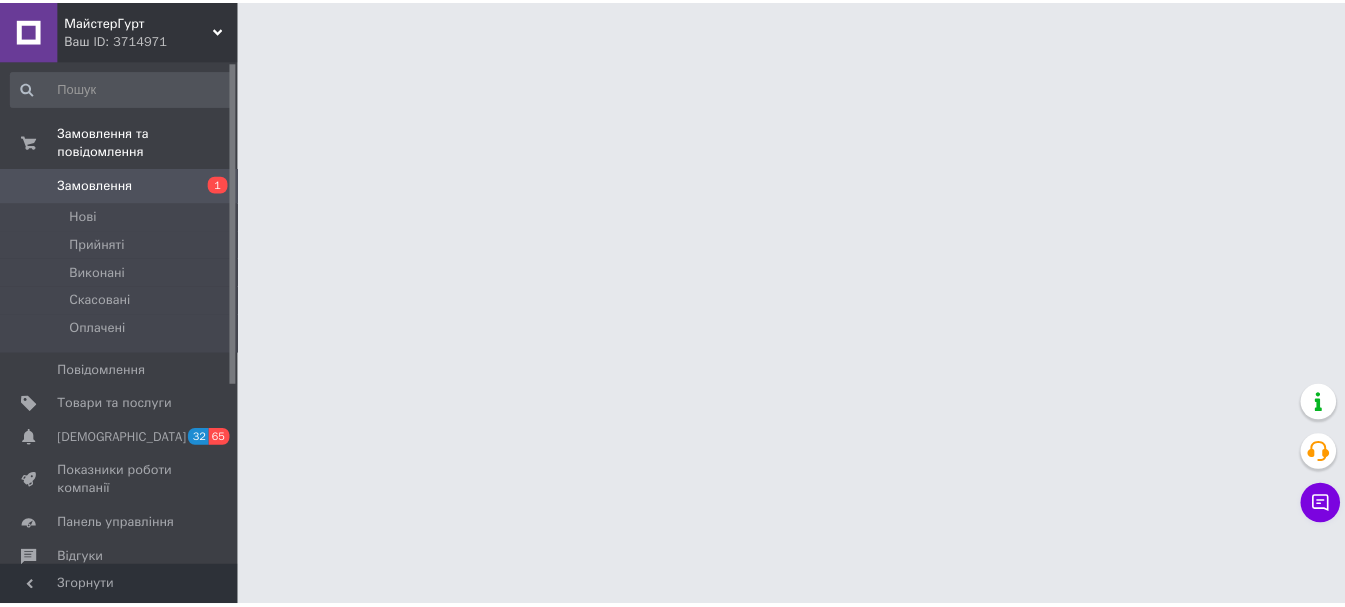 scroll, scrollTop: 0, scrollLeft: 0, axis: both 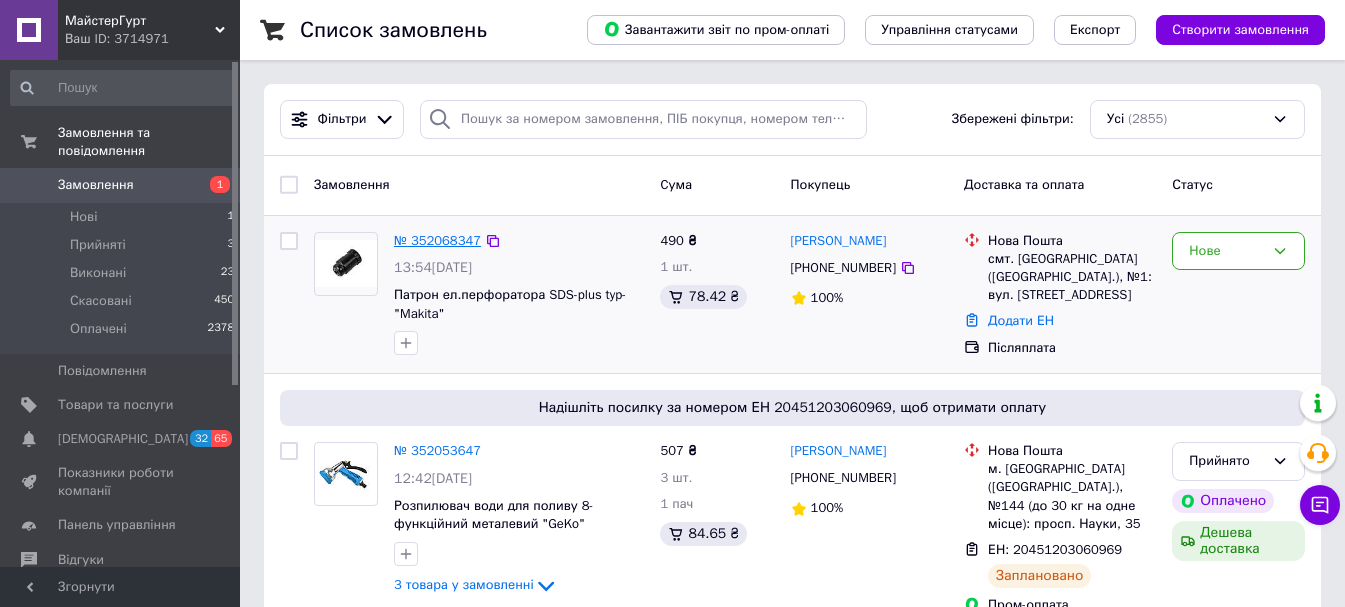 click on "№ 352068347" at bounding box center [437, 240] 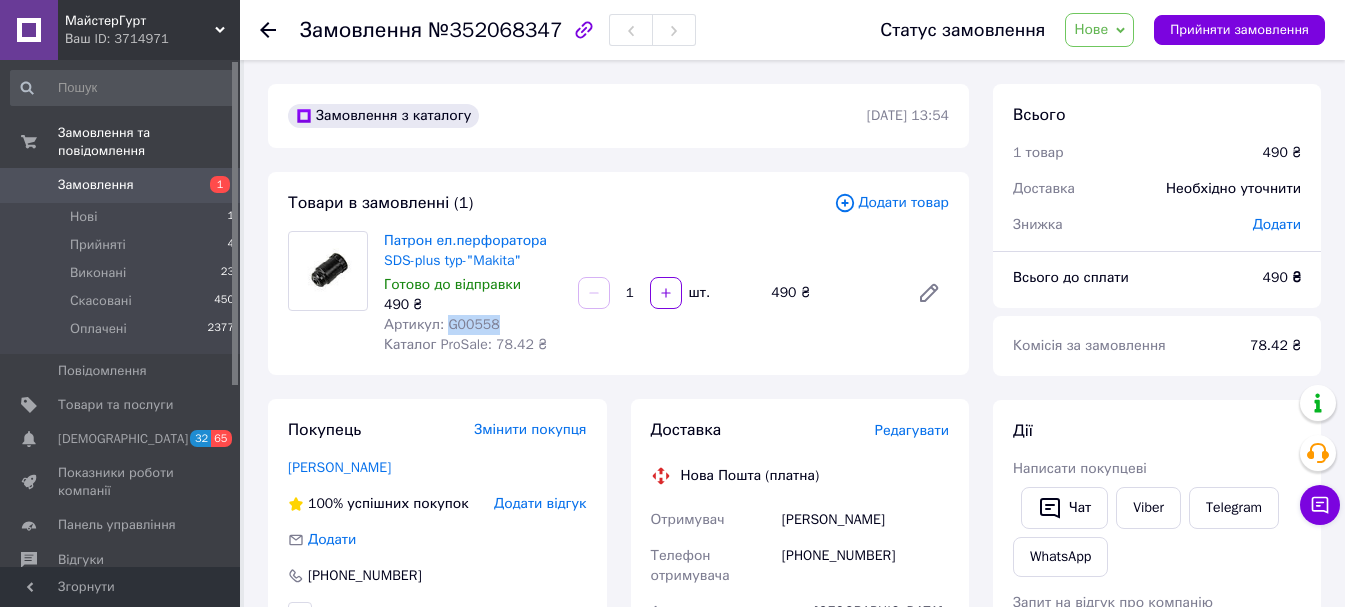 drag, startPoint x: 494, startPoint y: 321, endPoint x: 443, endPoint y: 322, distance: 51.009804 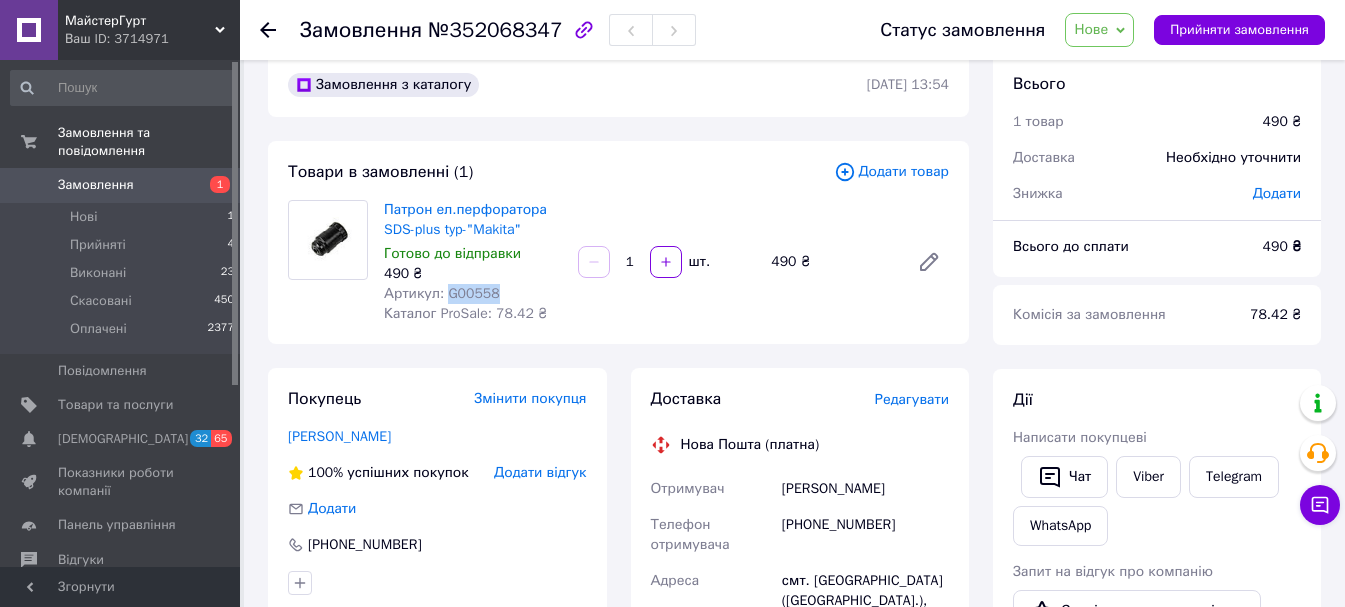 scroll, scrollTop: 0, scrollLeft: 0, axis: both 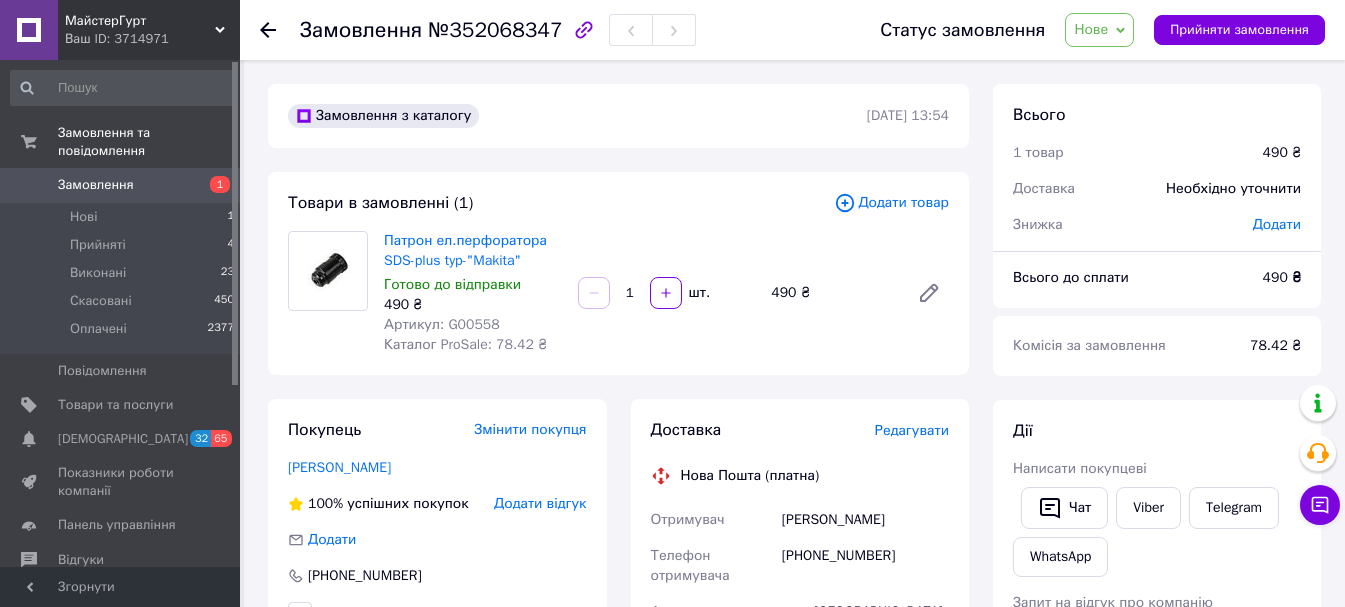 click 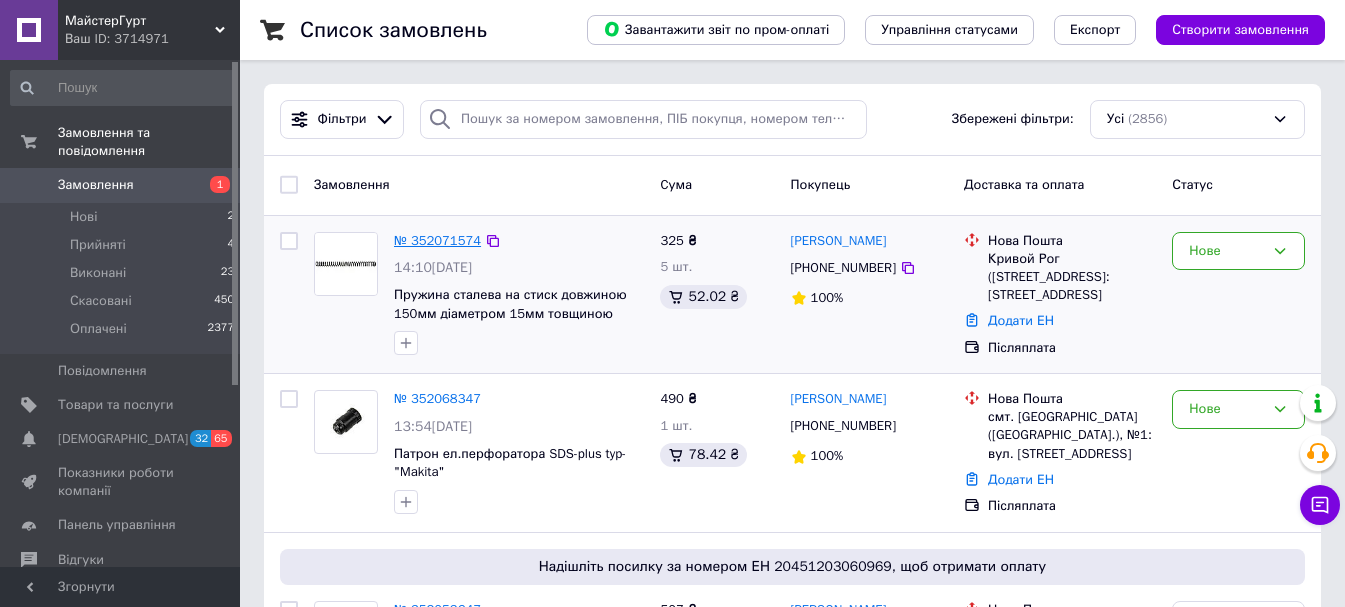 click on "№ 352071574" at bounding box center [437, 240] 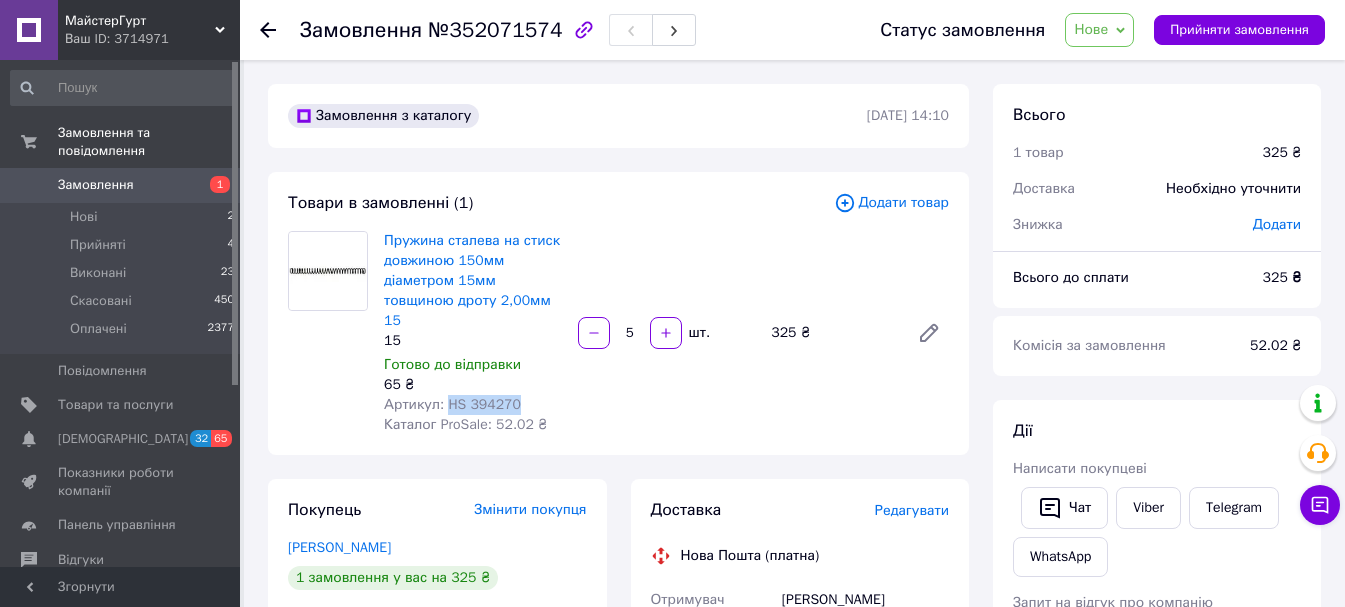 drag, startPoint x: 445, startPoint y: 384, endPoint x: 513, endPoint y: 384, distance: 68 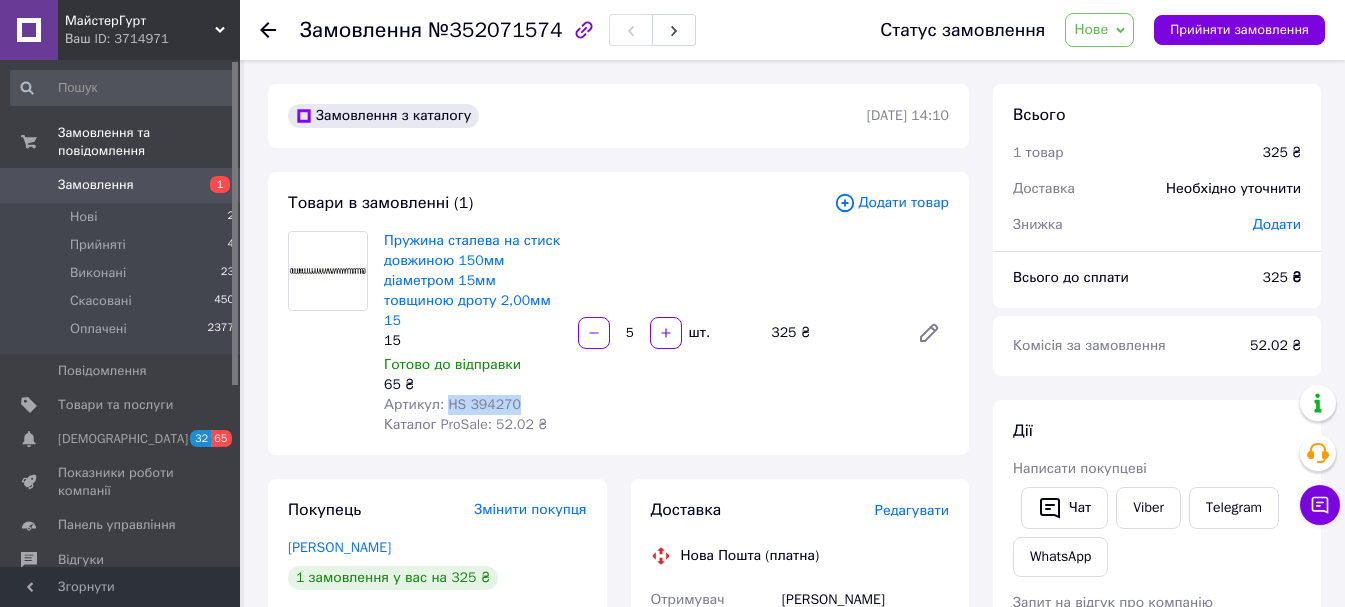 copy on "HS 394270" 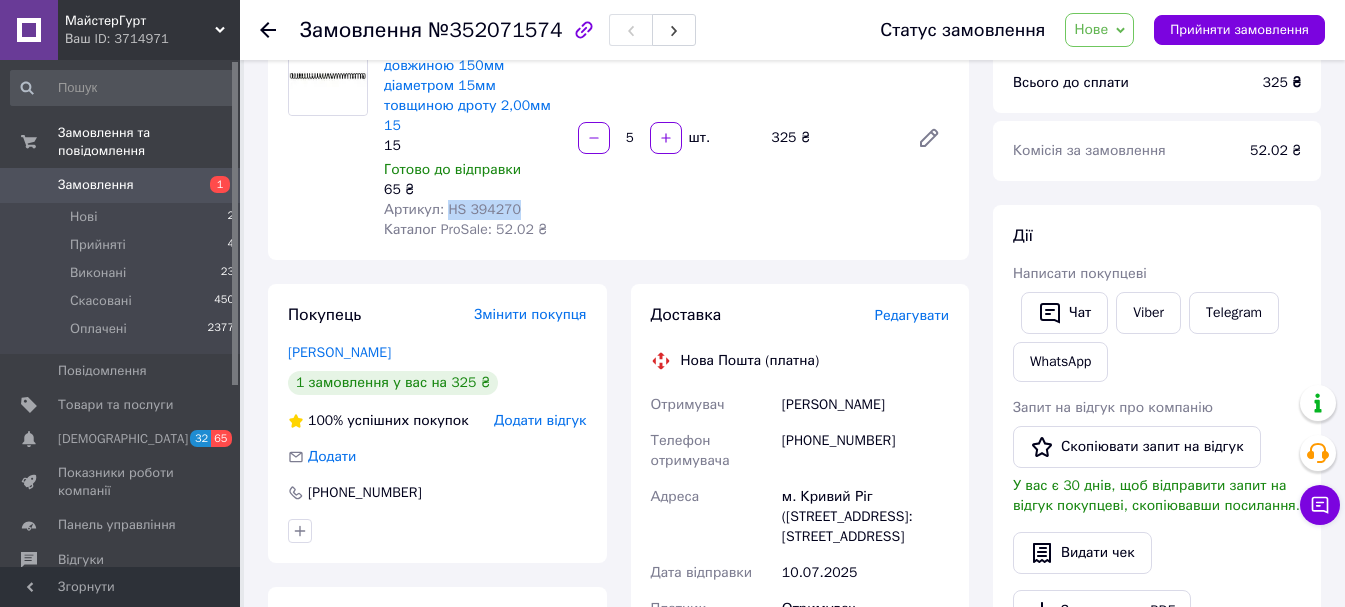 scroll, scrollTop: 200, scrollLeft: 0, axis: vertical 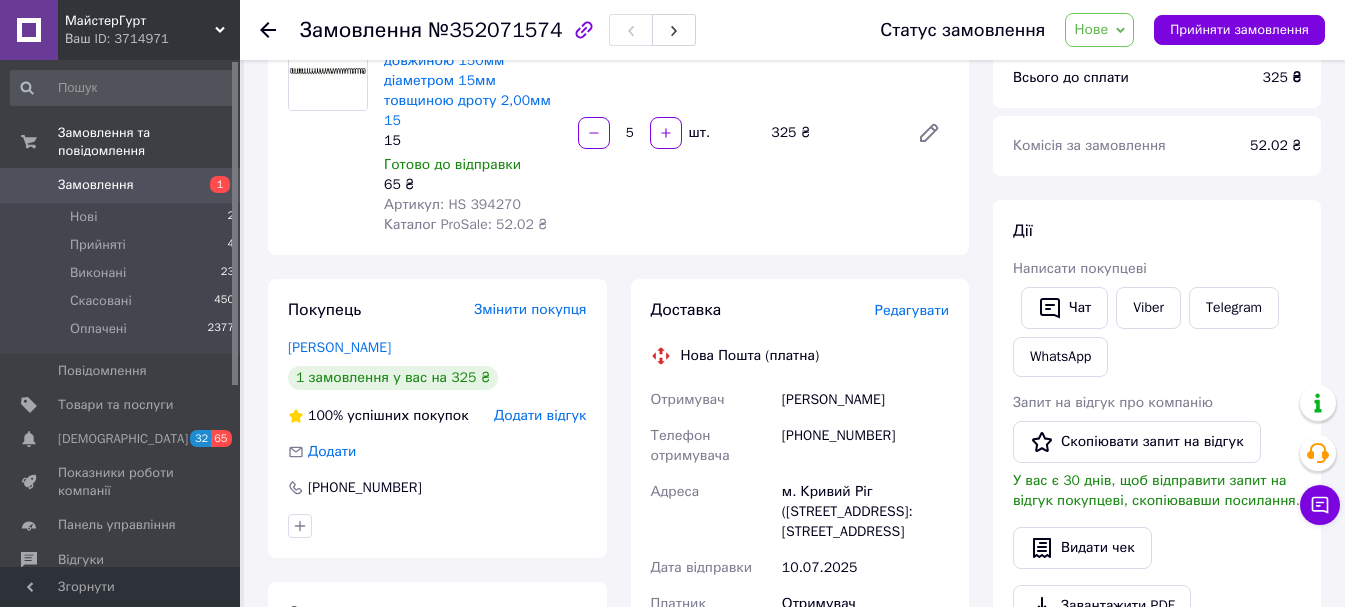 click 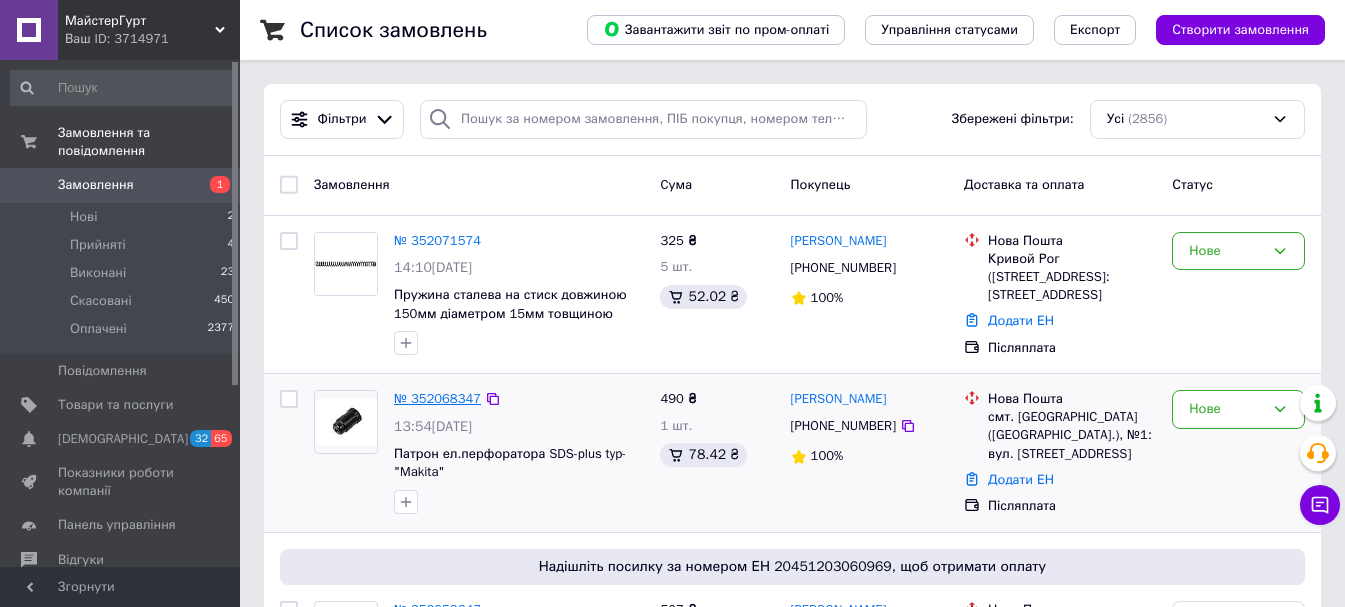 click on "№ 352068347" at bounding box center (437, 398) 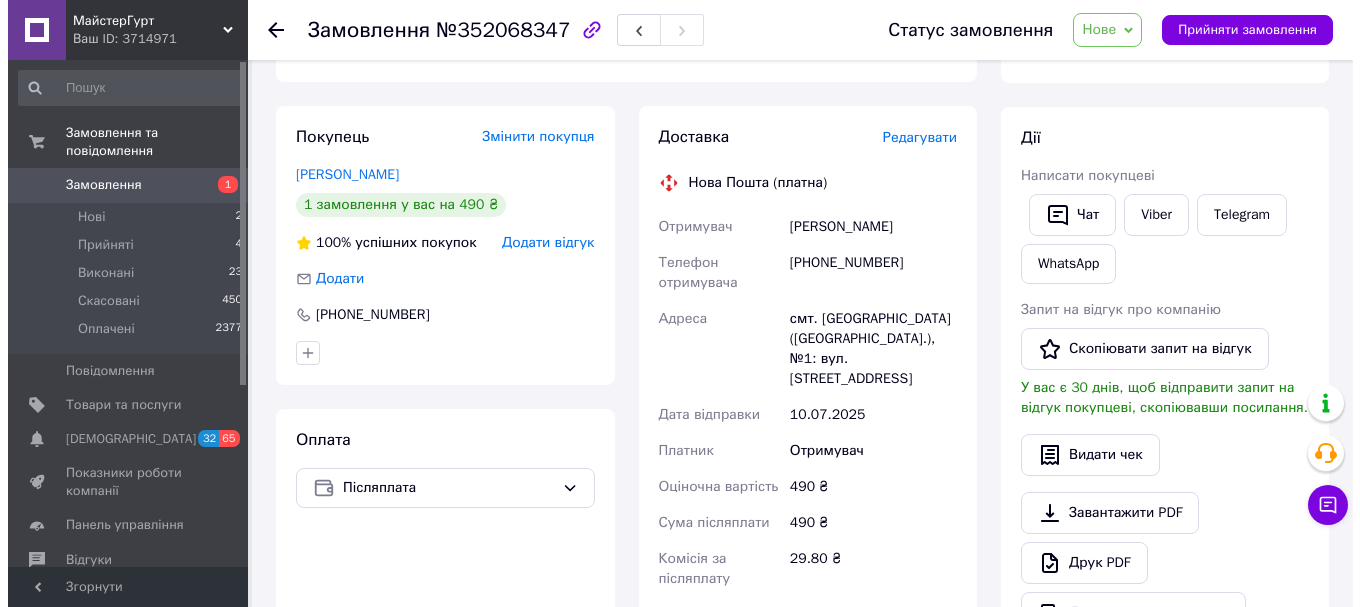 scroll, scrollTop: 300, scrollLeft: 0, axis: vertical 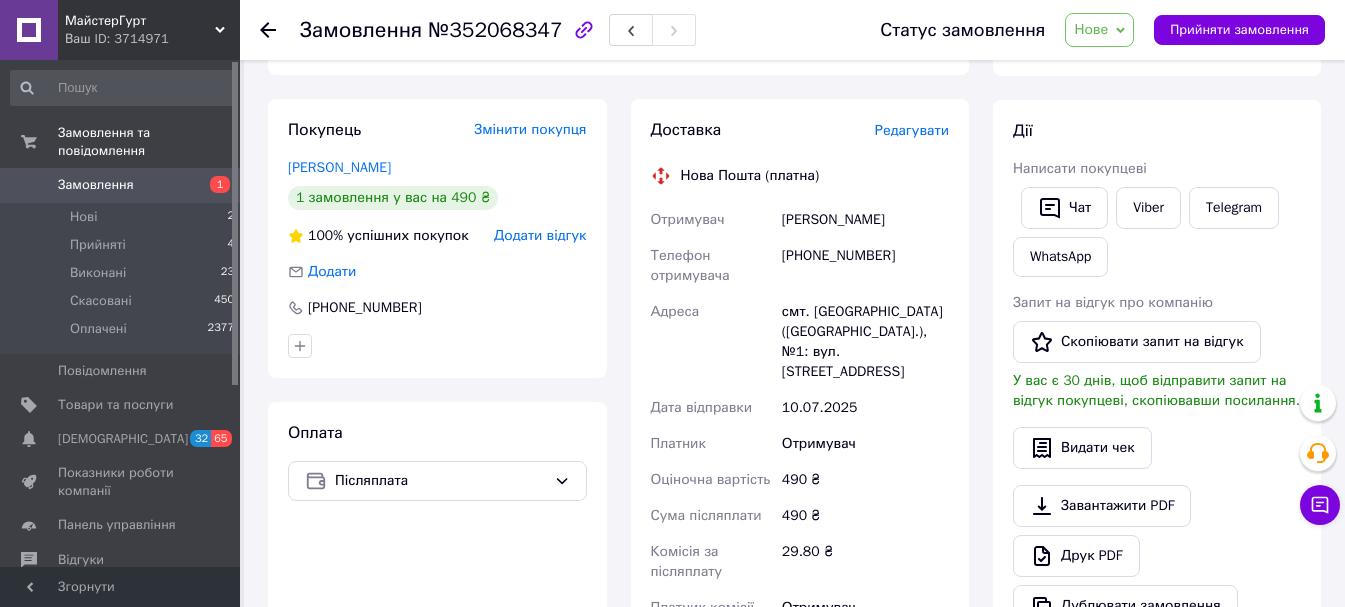 click on "Редагувати" at bounding box center (912, 130) 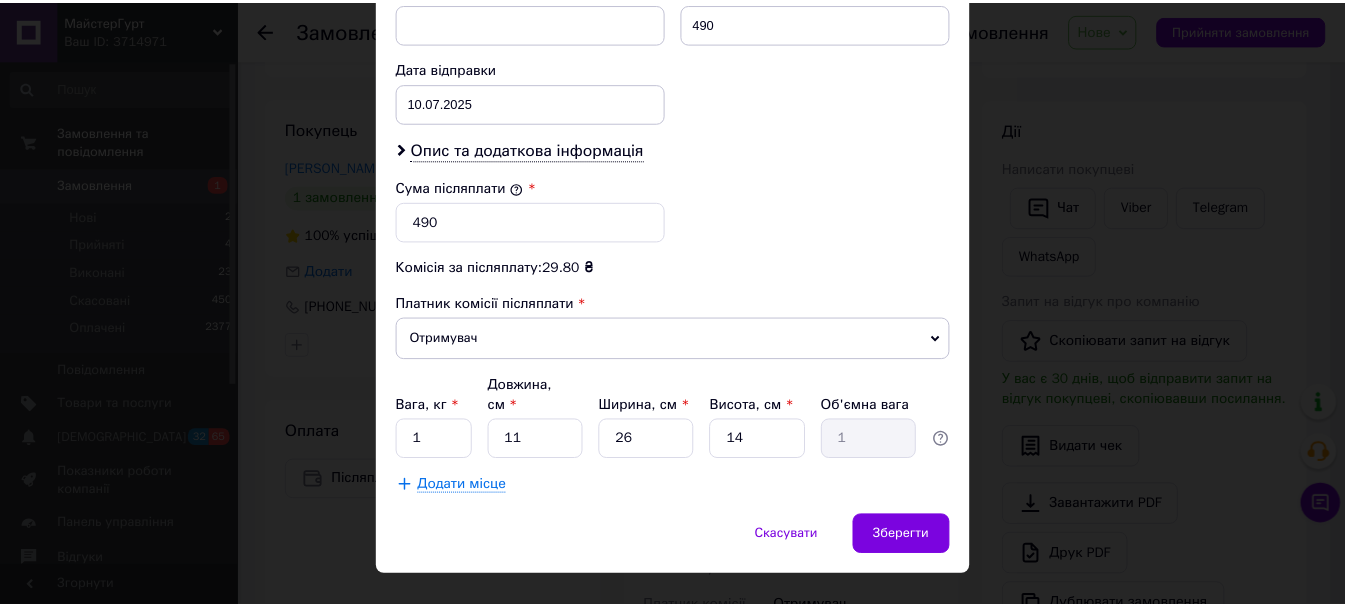 scroll, scrollTop: 919, scrollLeft: 0, axis: vertical 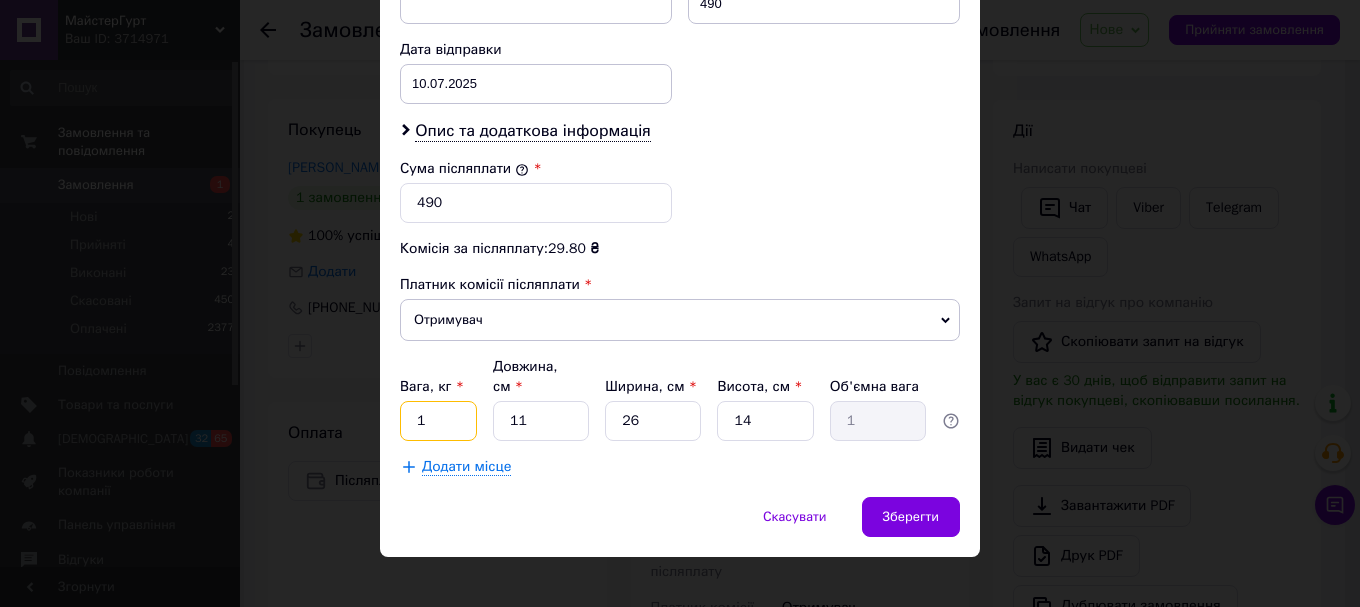click on "1" at bounding box center [438, 421] 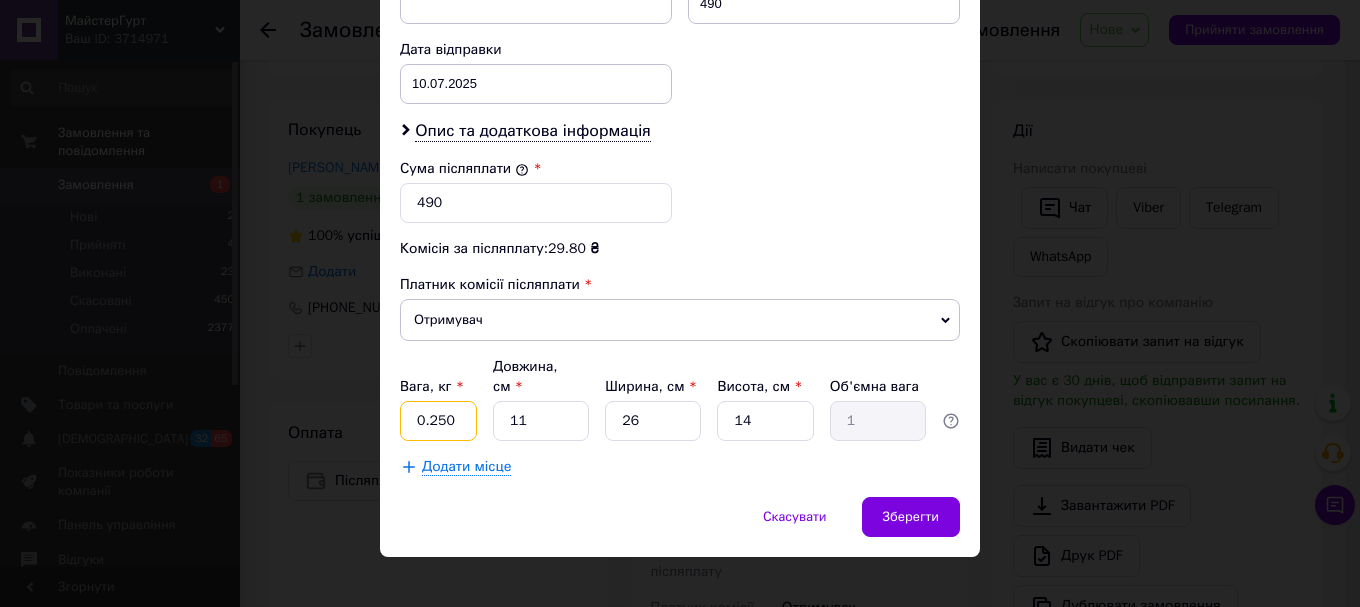 type on "0.250" 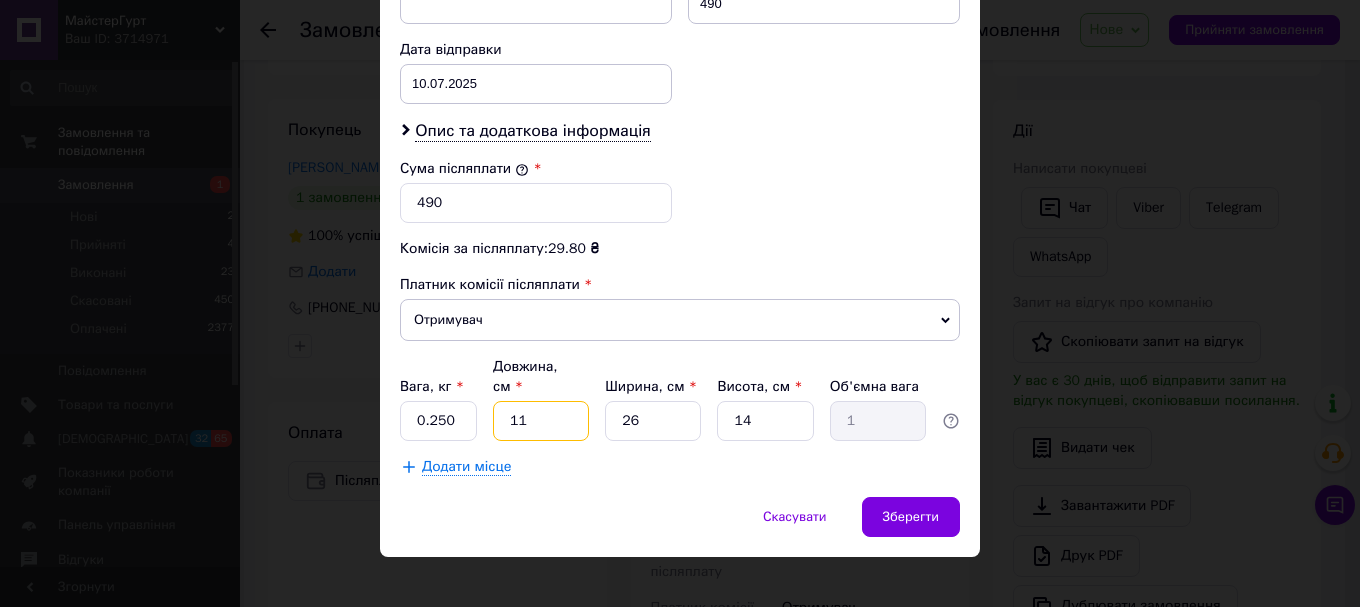 drag, startPoint x: 556, startPoint y: 397, endPoint x: 480, endPoint y: 412, distance: 77.46612 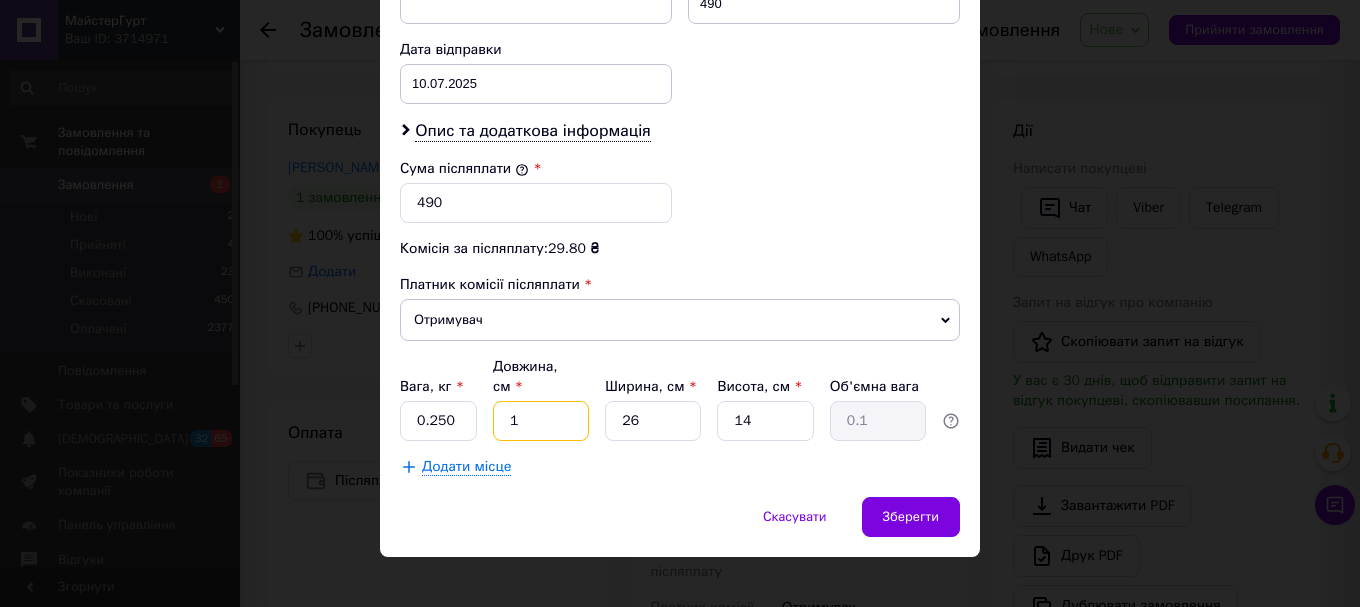 type on "10" 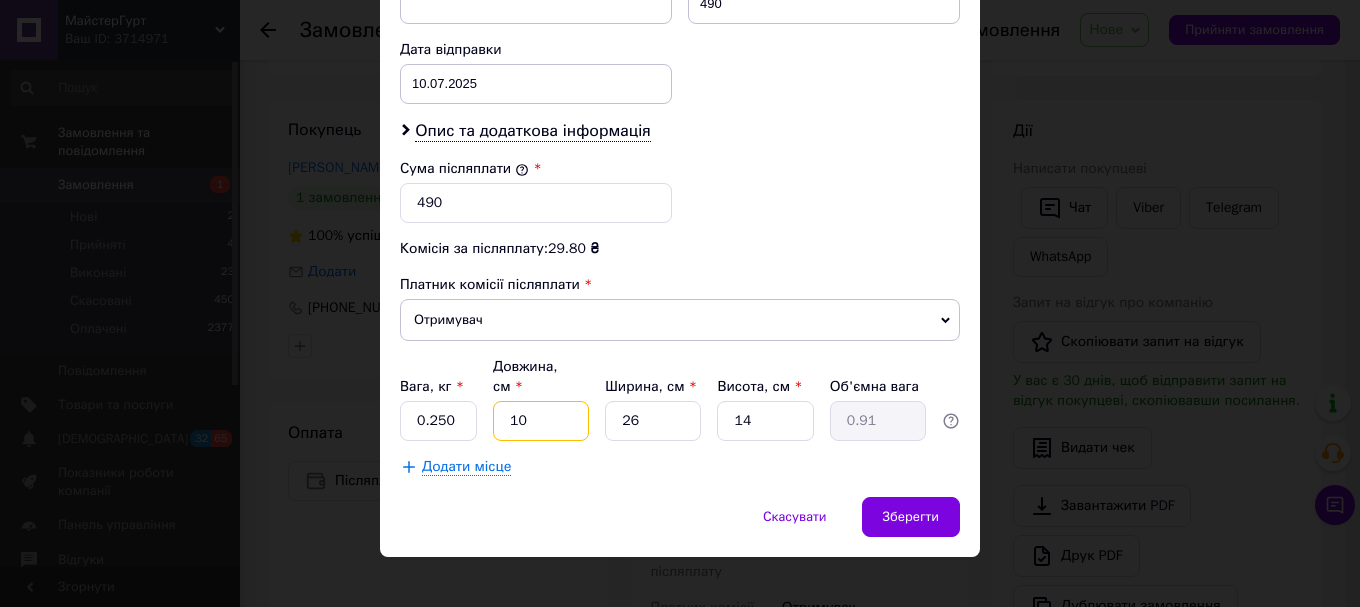 type on "10" 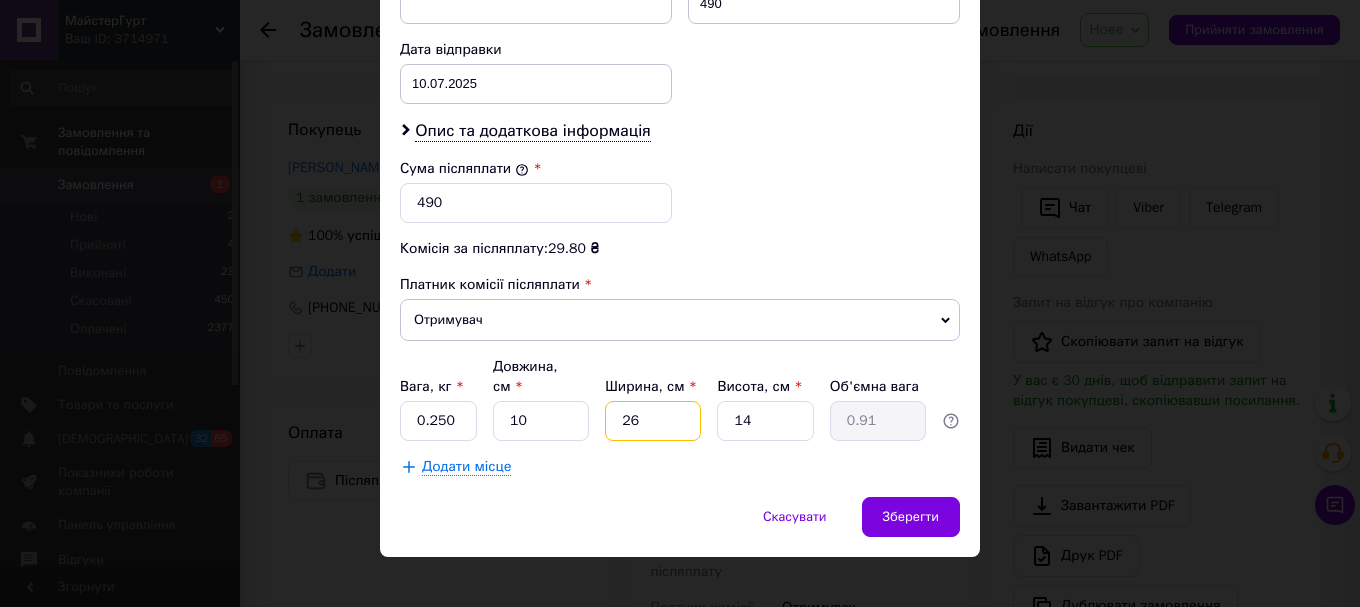 drag, startPoint x: 644, startPoint y: 390, endPoint x: 608, endPoint y: 399, distance: 37.107952 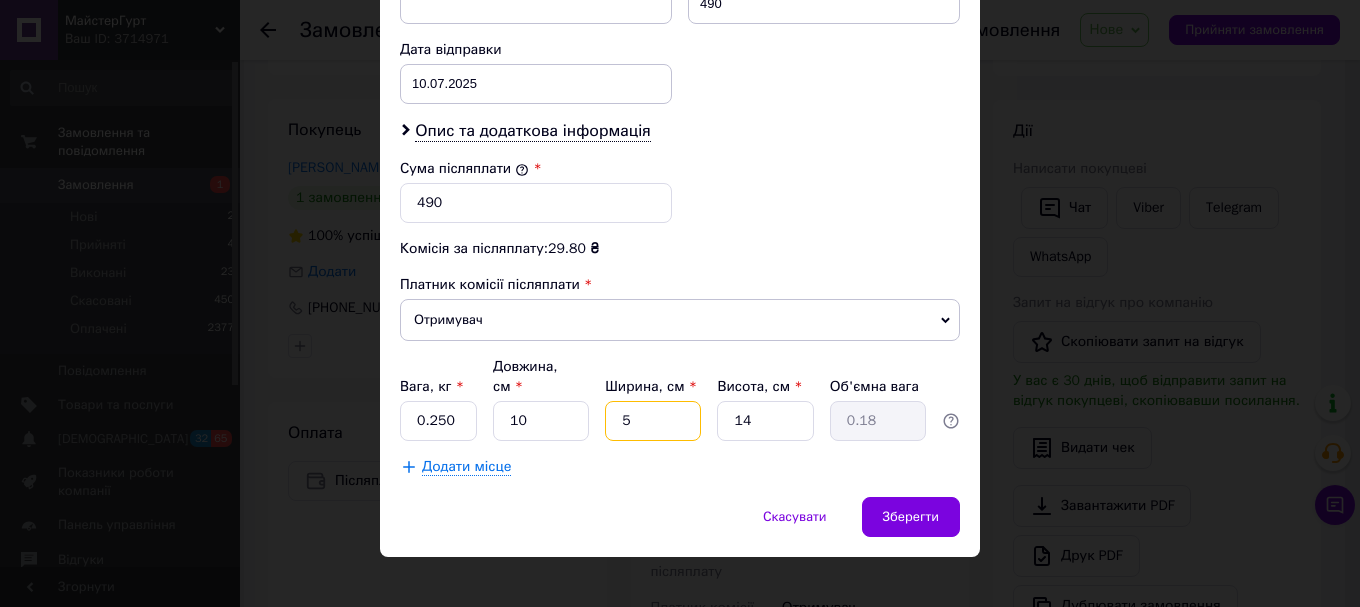 type on "5" 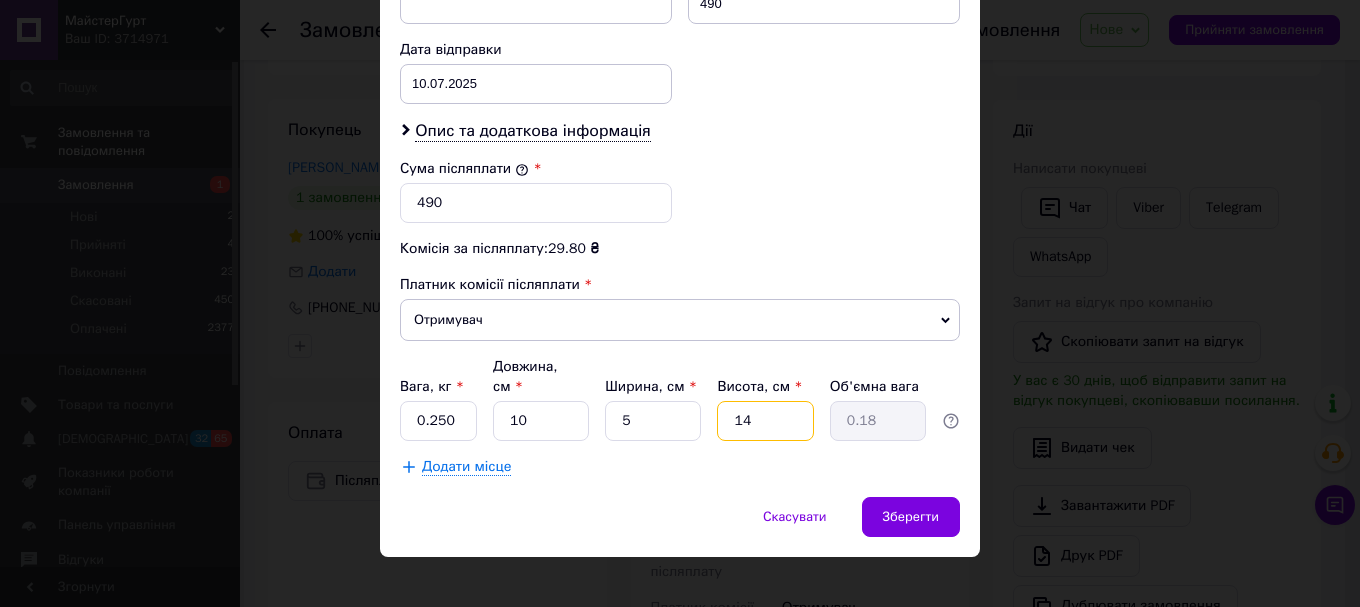 drag, startPoint x: 766, startPoint y: 401, endPoint x: 696, endPoint y: 404, distance: 70.064255 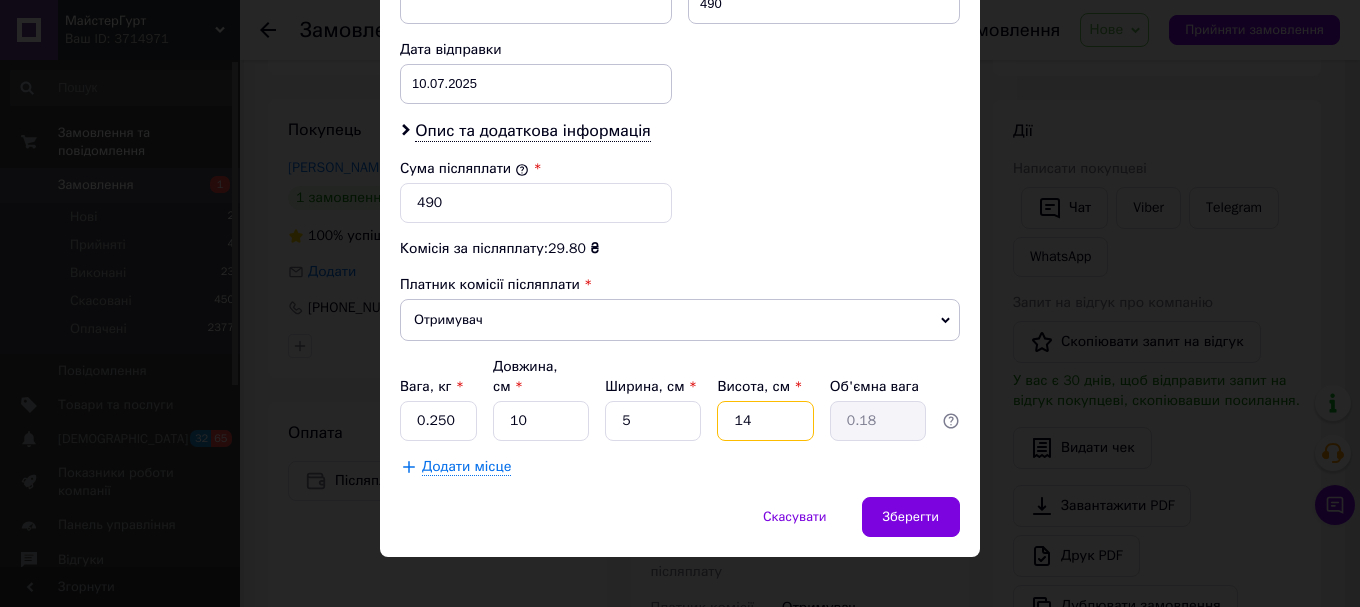 type on "6" 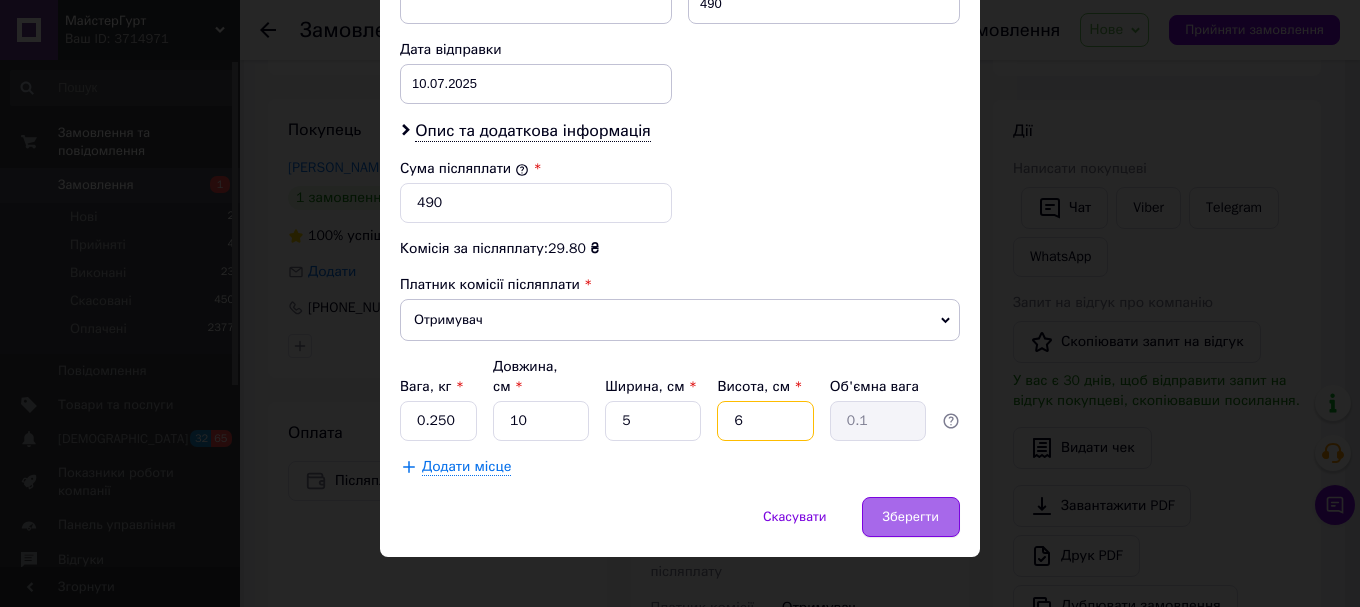 type on "6" 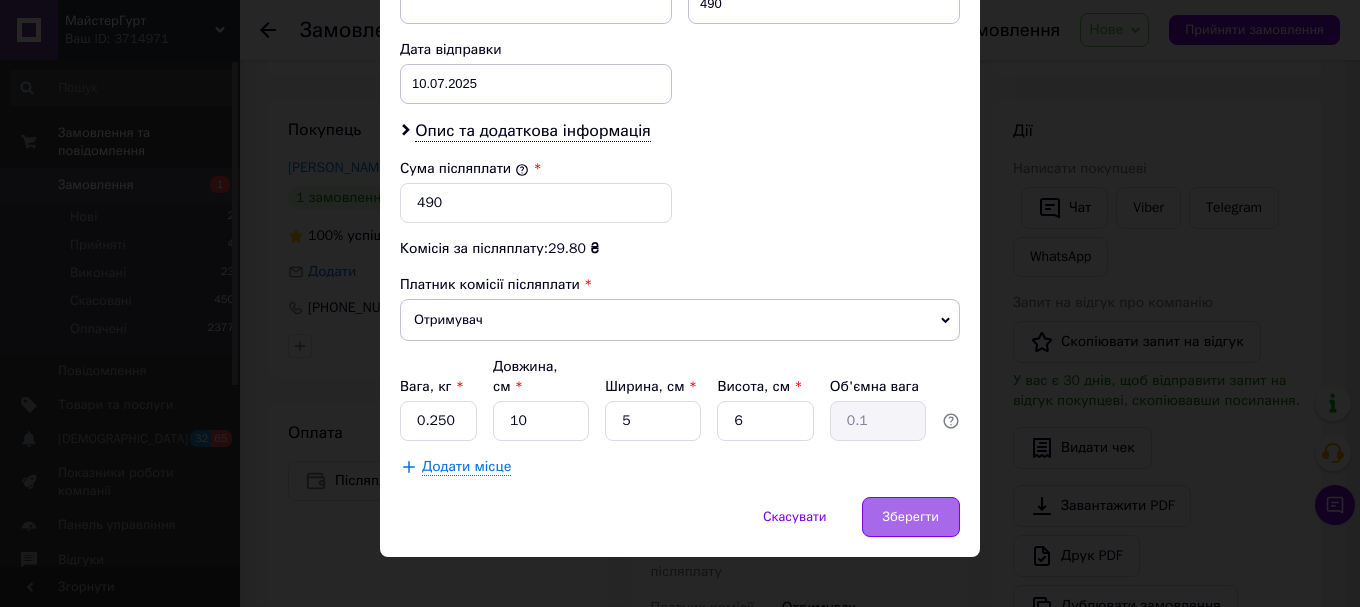 click on "Зберегти" at bounding box center [911, 517] 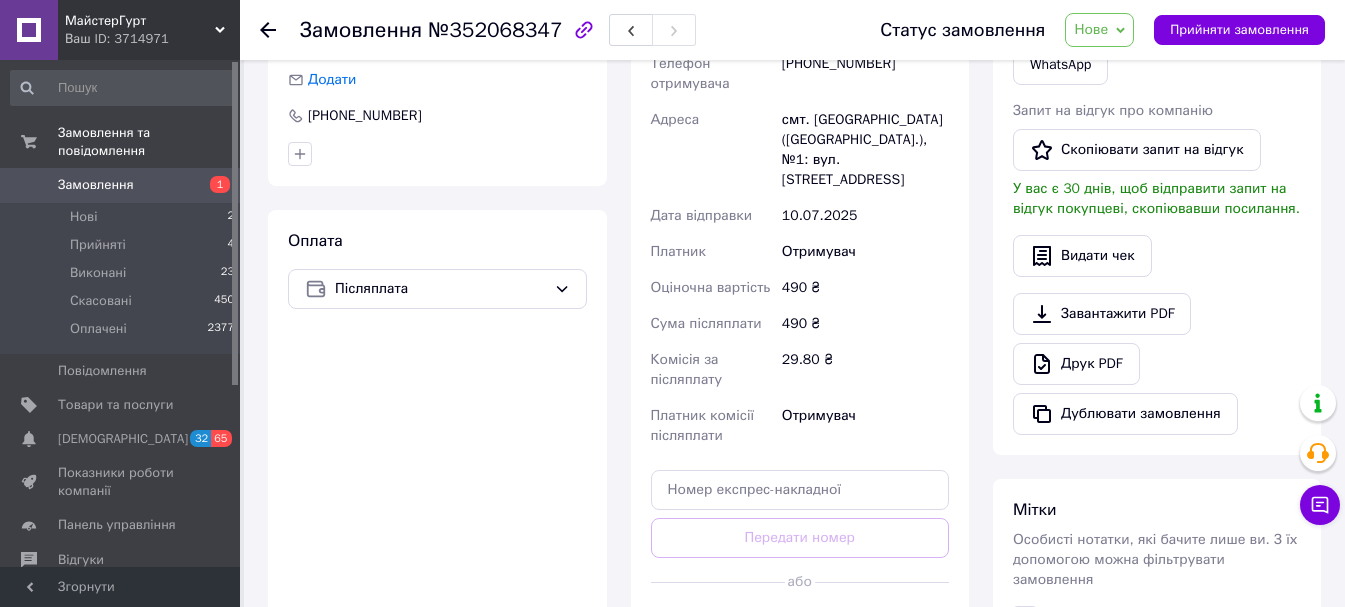 scroll, scrollTop: 500, scrollLeft: 0, axis: vertical 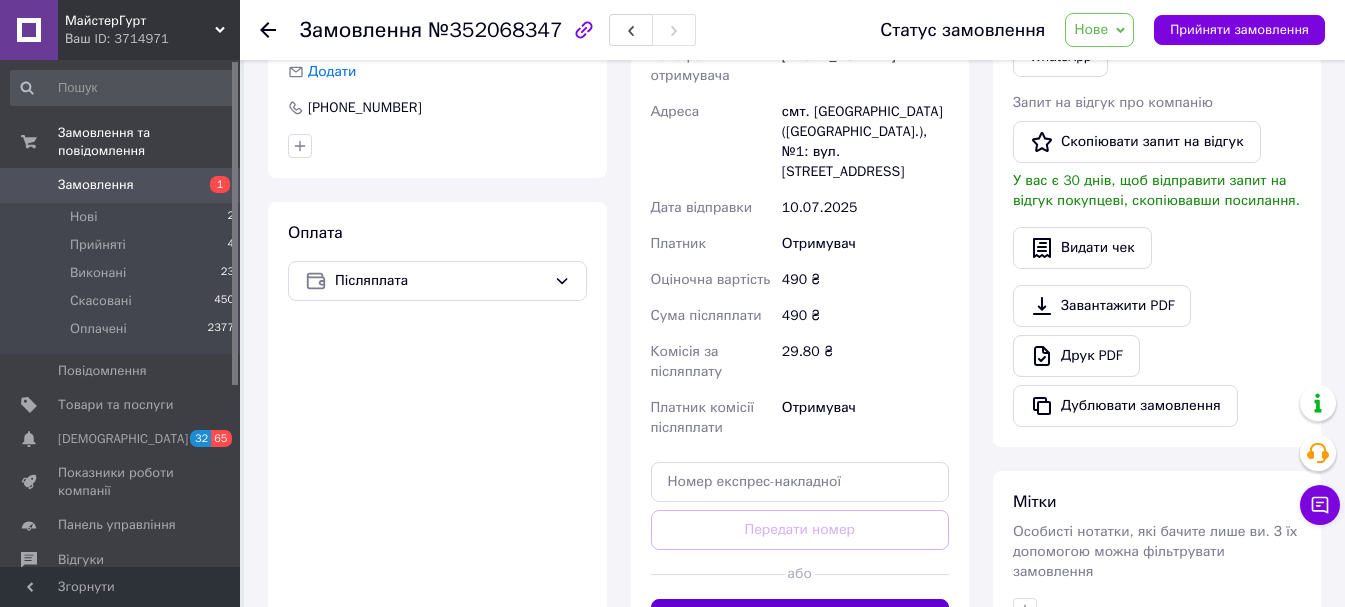 click on "Згенерувати ЕН" at bounding box center (800, 619) 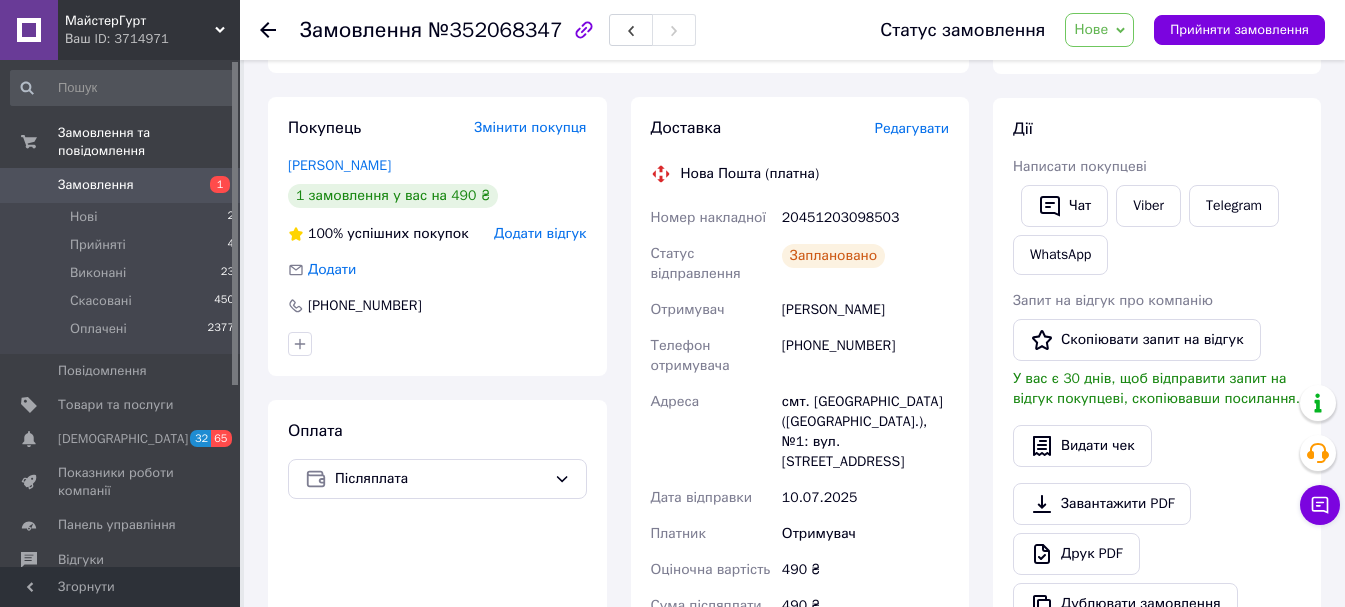 scroll, scrollTop: 200, scrollLeft: 0, axis: vertical 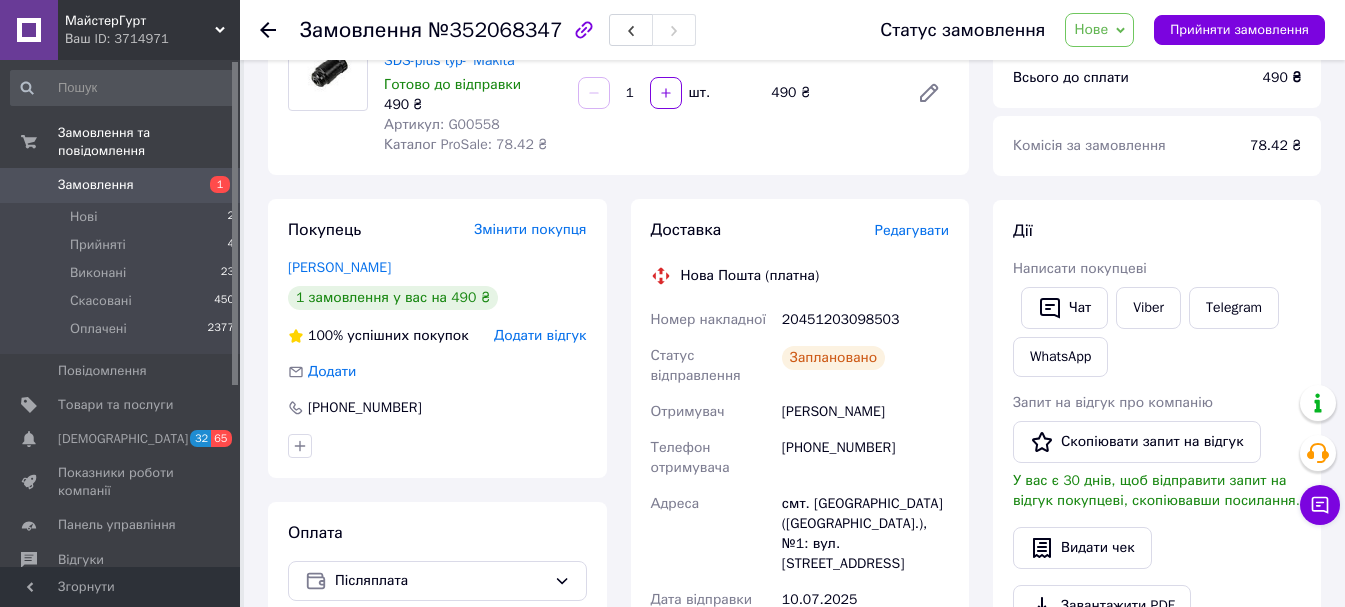 click on "Замовлення №352068347 Статус замовлення Нове Прийнято Виконано Скасовано Оплачено Прийняти замовлення" at bounding box center [792, 30] 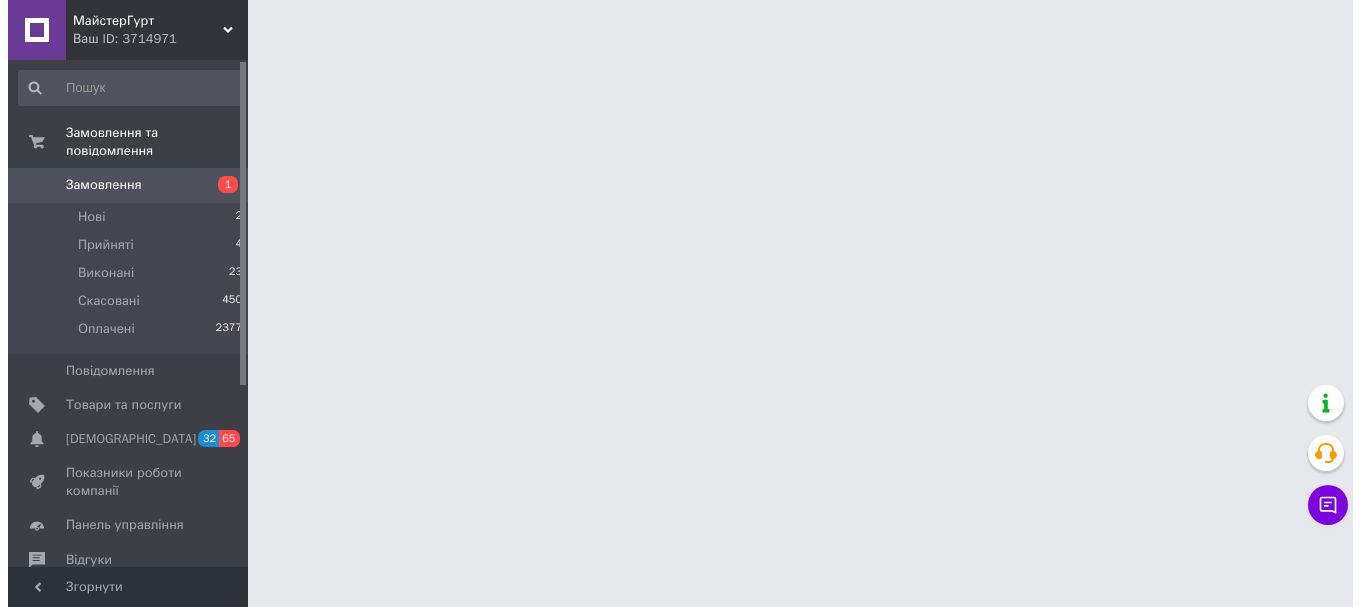 scroll, scrollTop: 0, scrollLeft: 0, axis: both 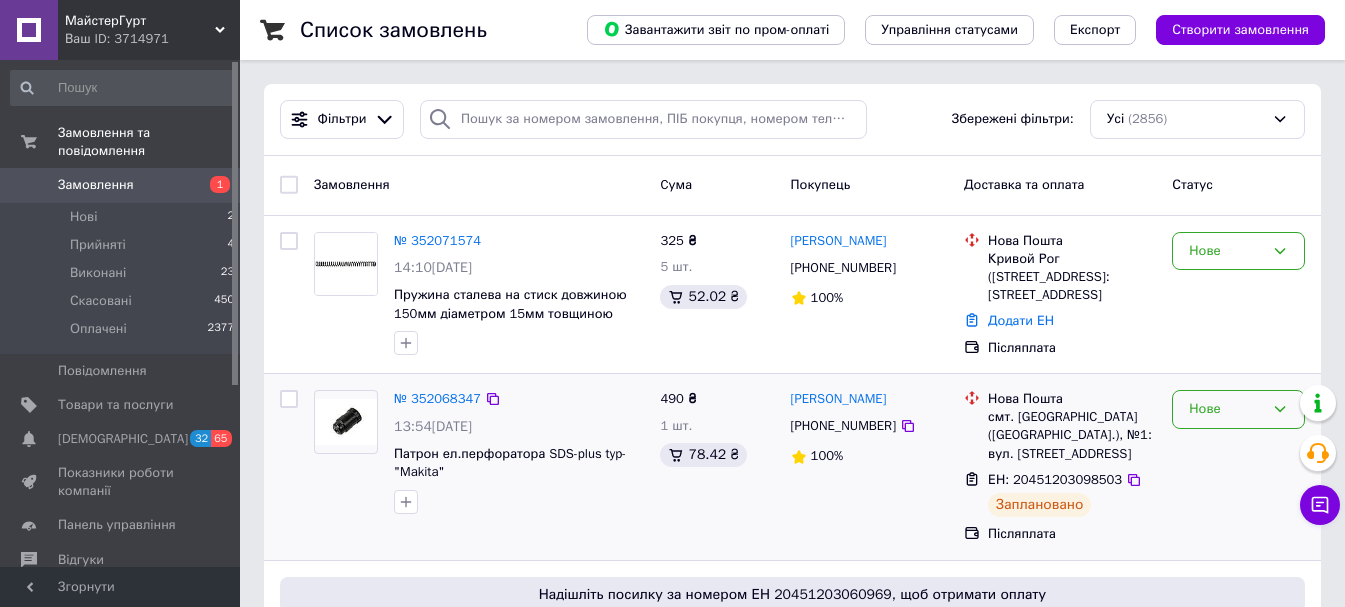 click 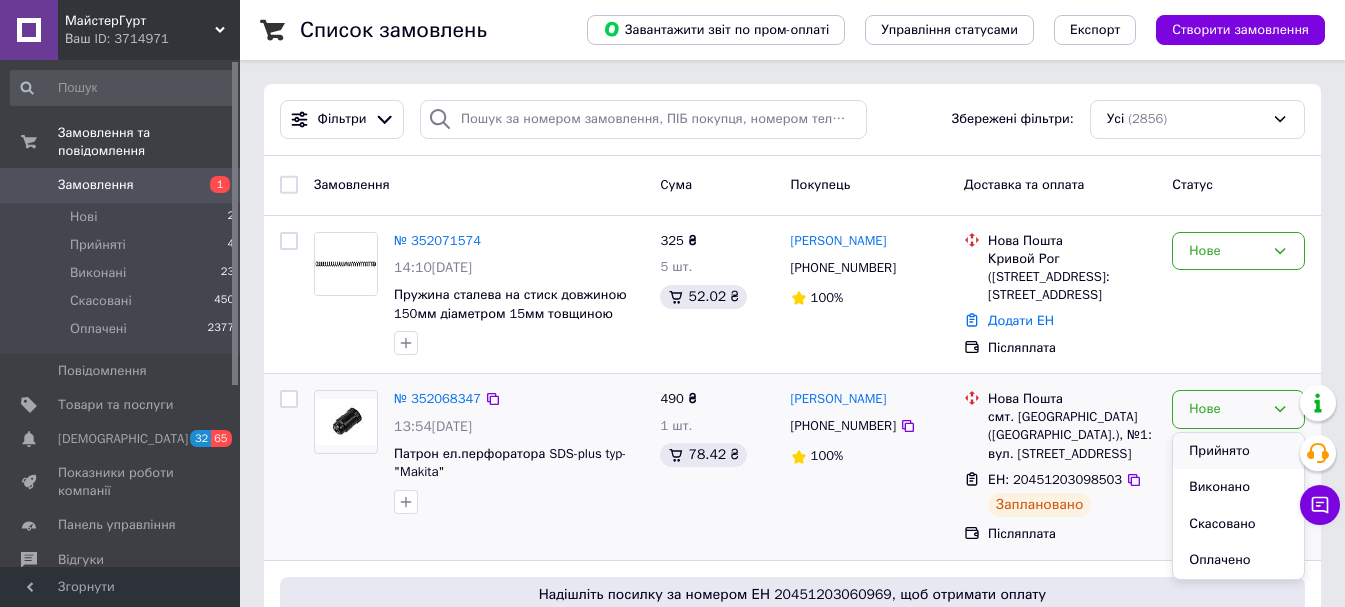 click on "Прийнято" at bounding box center (1238, 451) 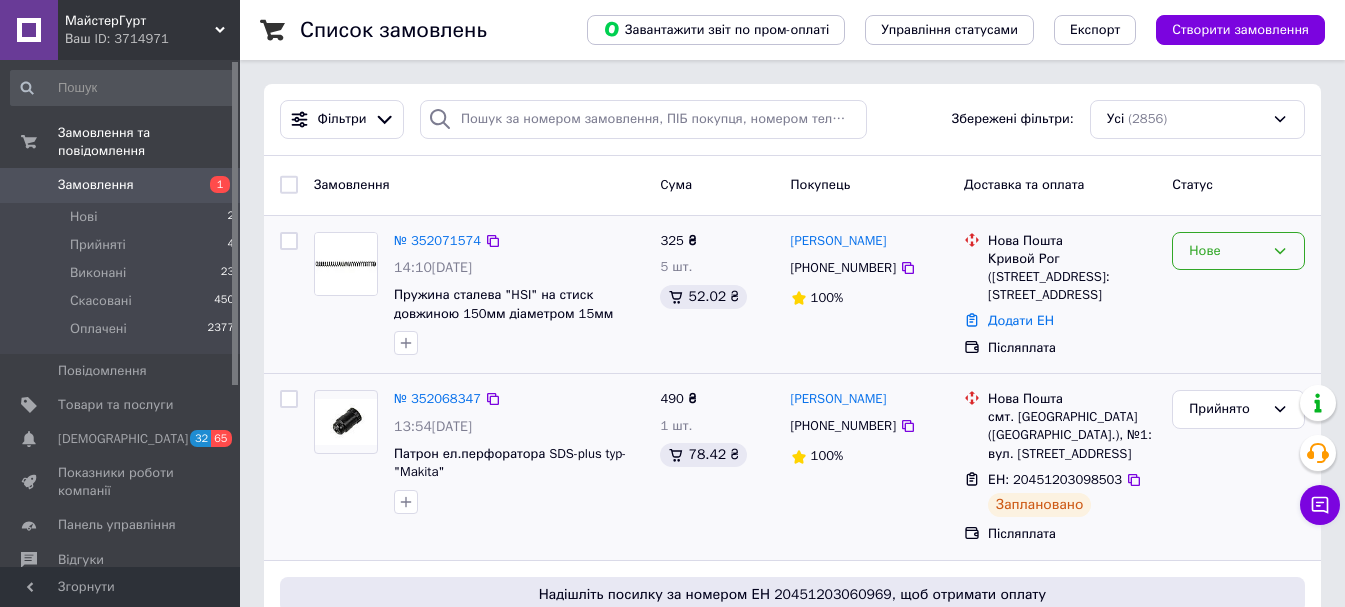 click 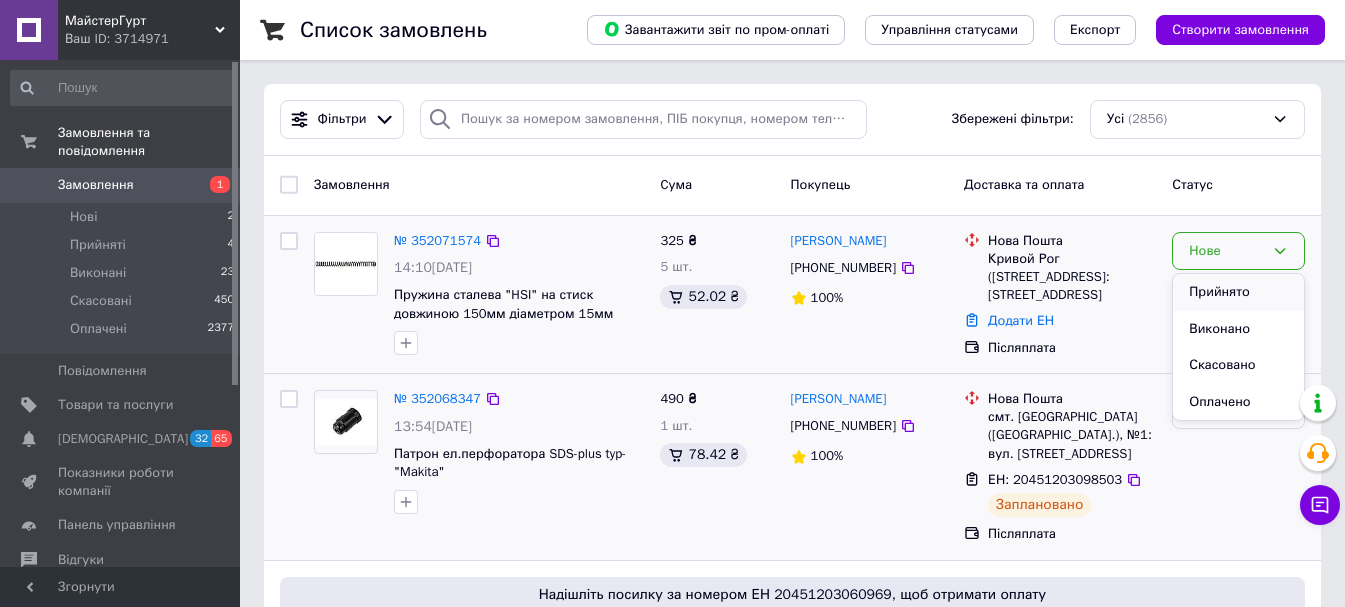 click on "Прийнято" at bounding box center (1238, 292) 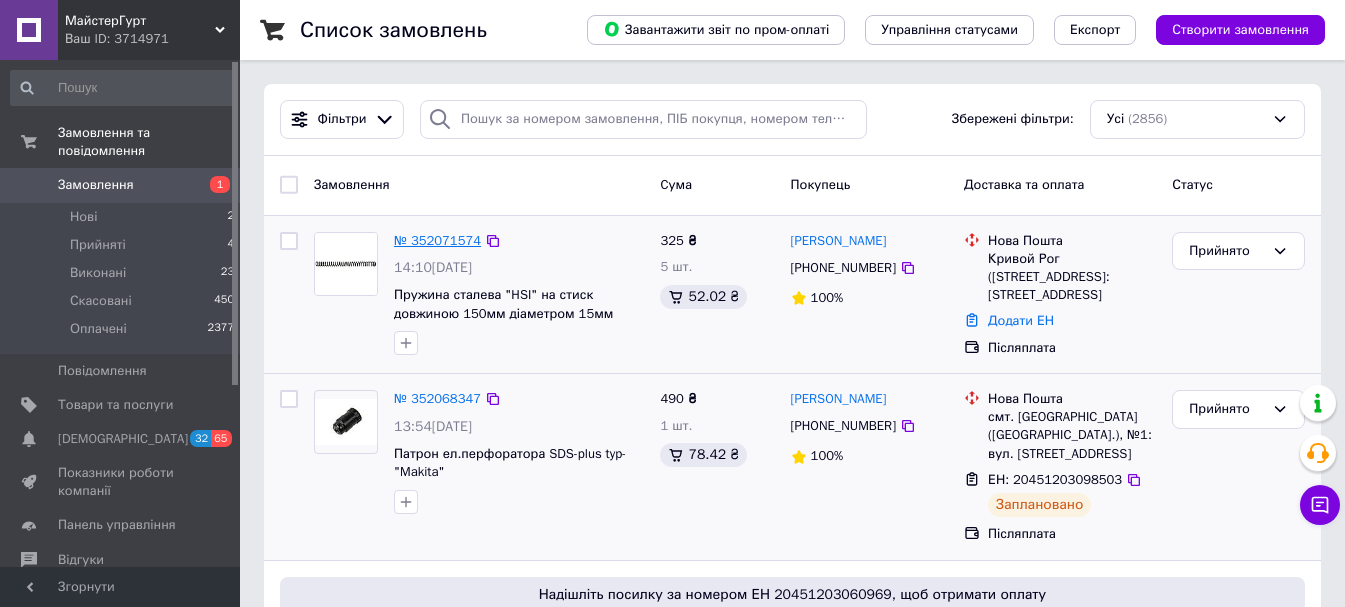 click on "№ 352071574" at bounding box center [437, 240] 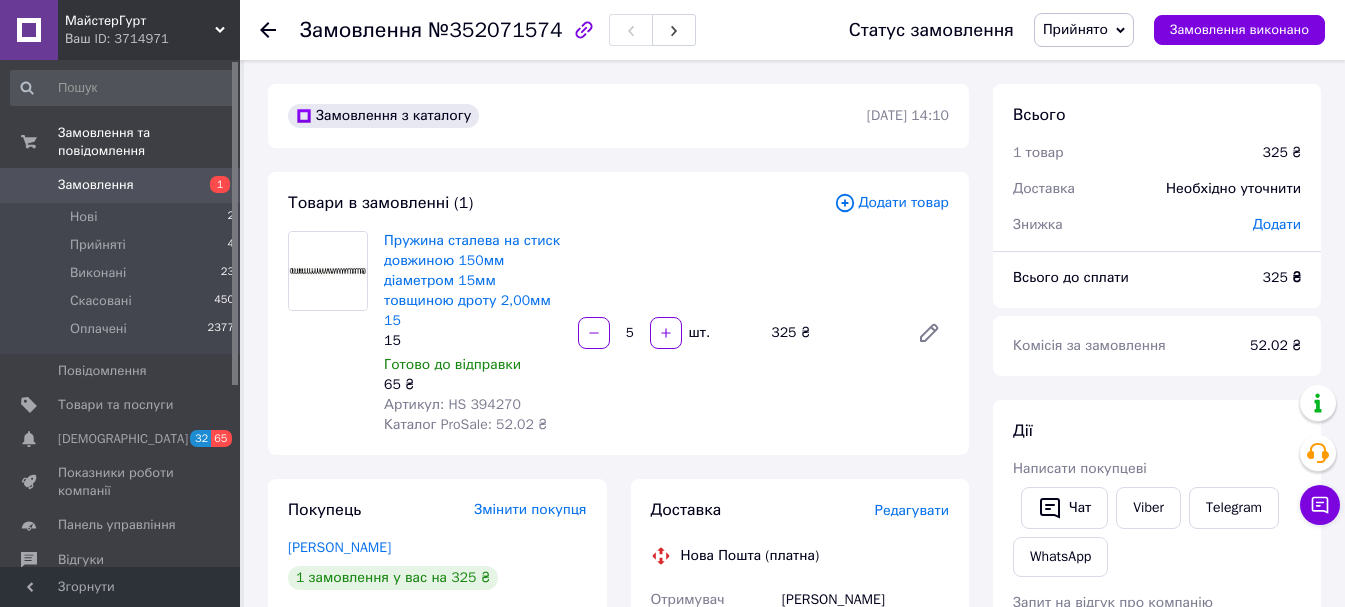 click on "Редагувати" at bounding box center (912, 510) 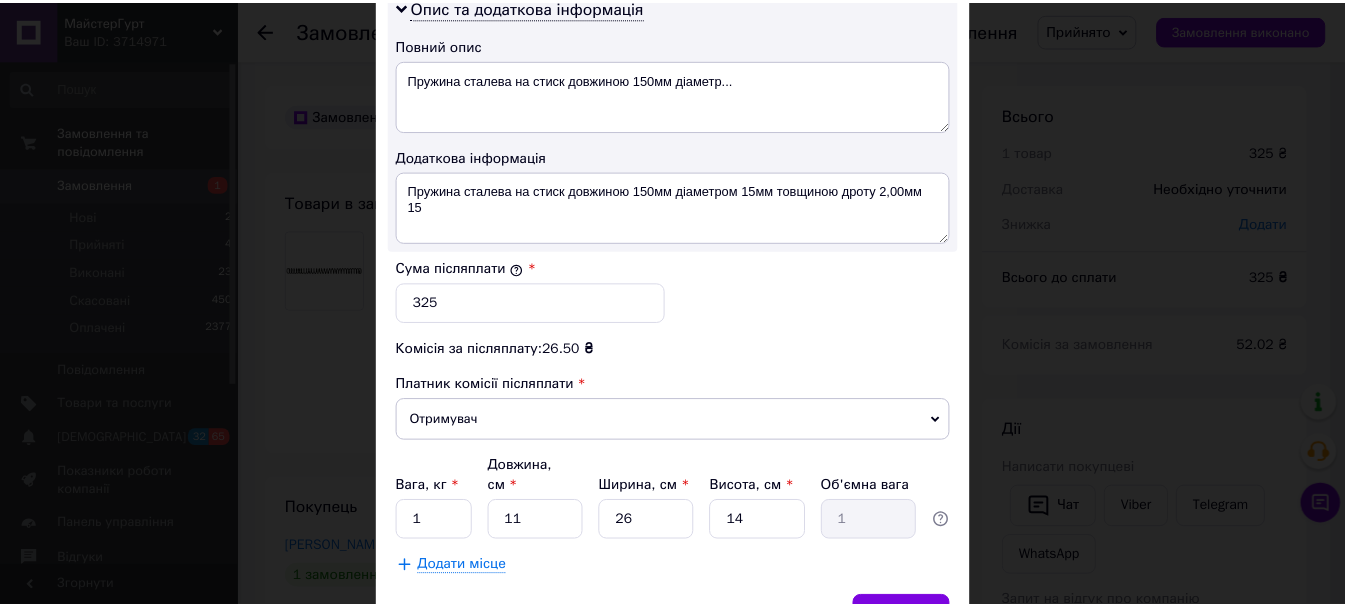 scroll, scrollTop: 1143, scrollLeft: 0, axis: vertical 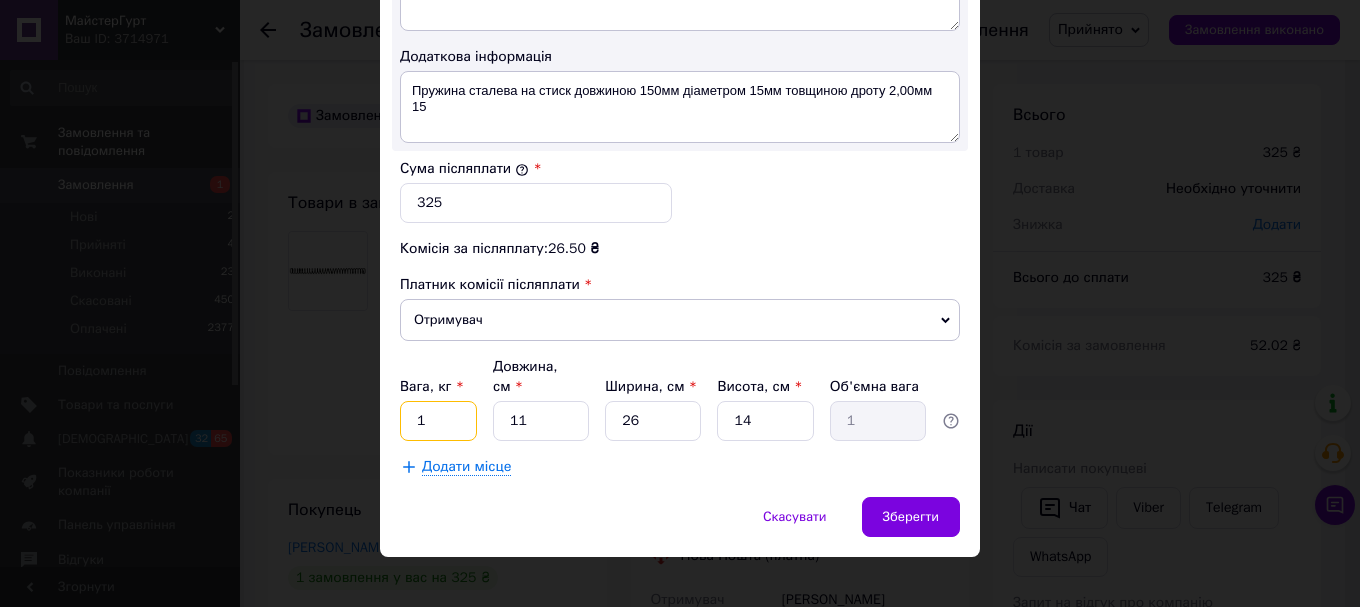 drag, startPoint x: 438, startPoint y: 401, endPoint x: 395, endPoint y: 404, distance: 43.104523 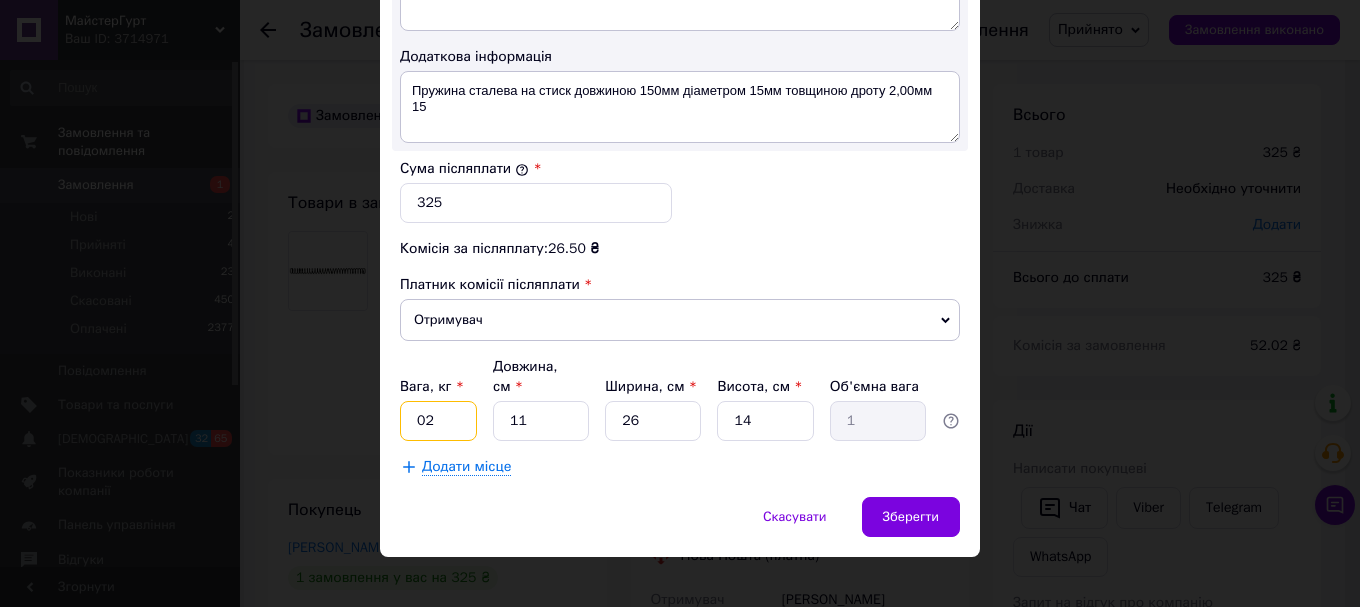 click on "02" at bounding box center (438, 421) 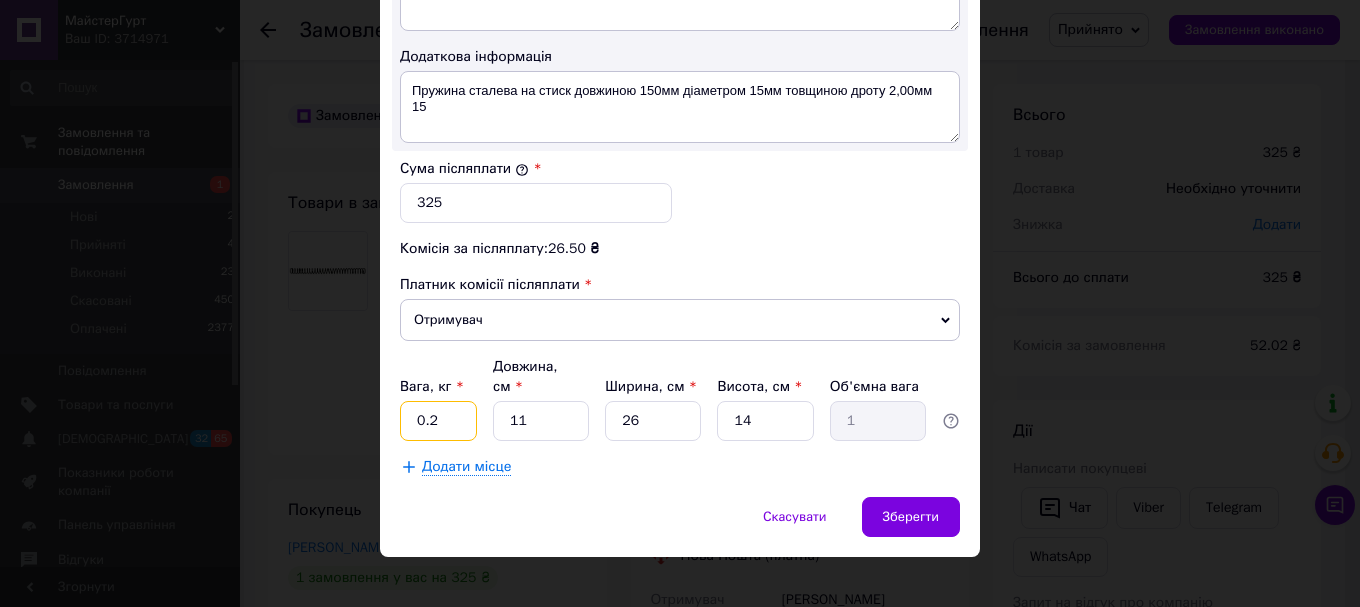 type on "0.2" 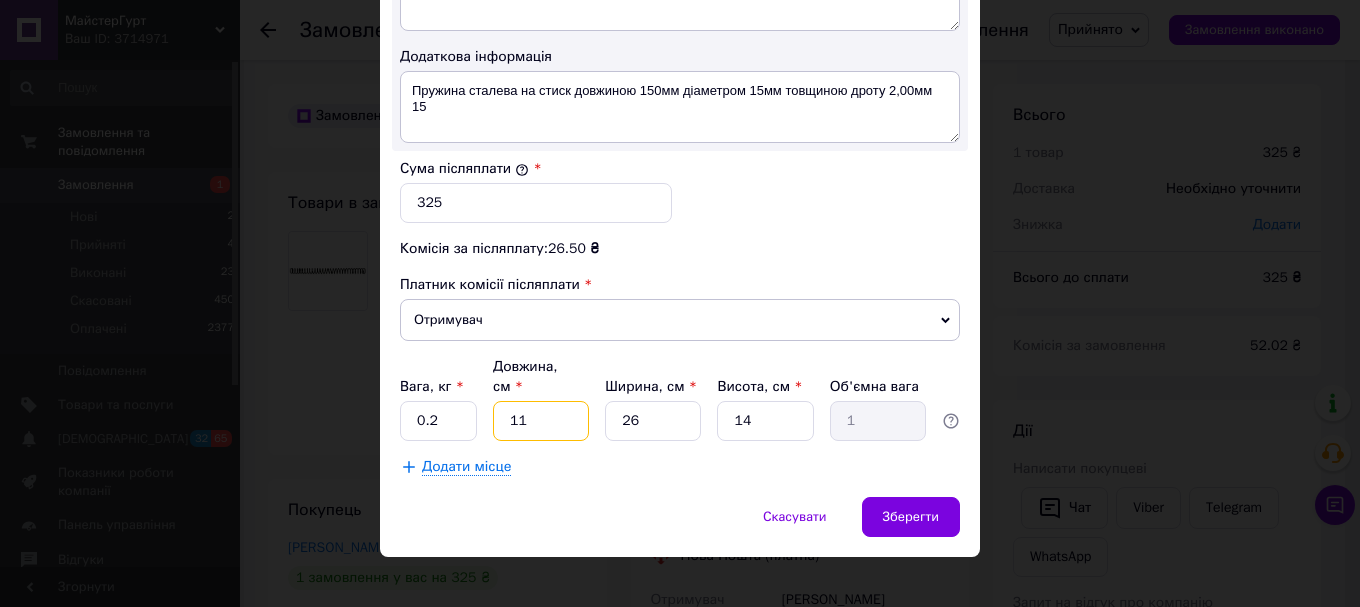 drag, startPoint x: 530, startPoint y: 407, endPoint x: 490, endPoint y: 403, distance: 40.1995 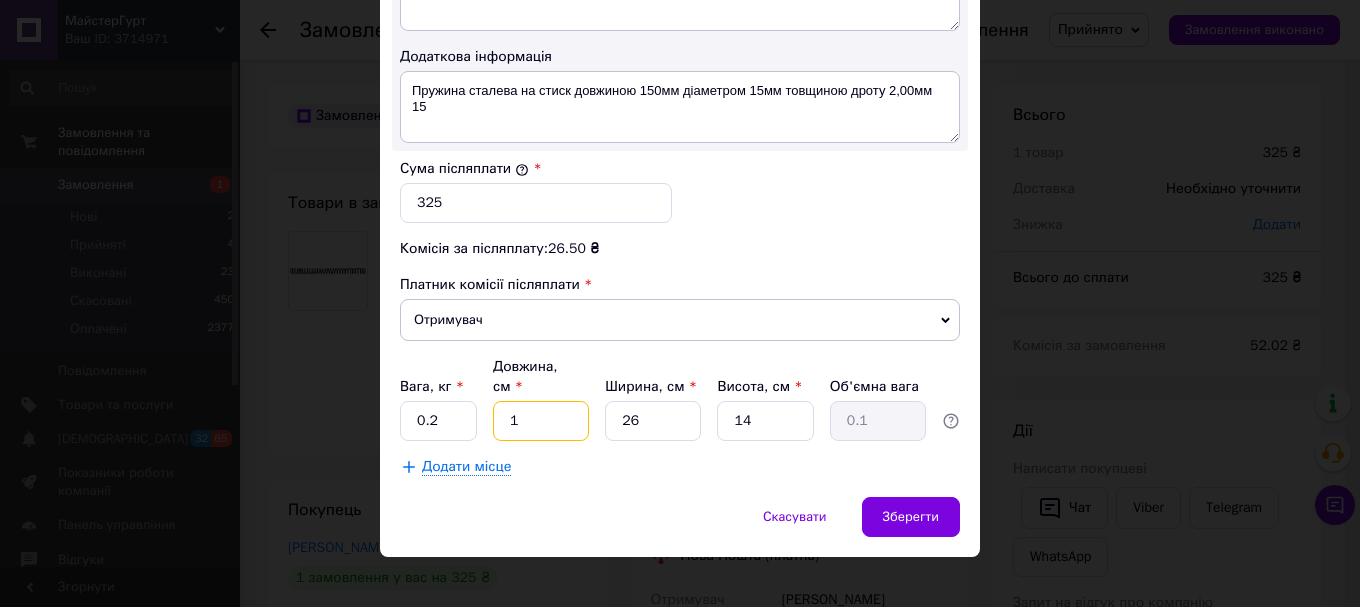 type on "18" 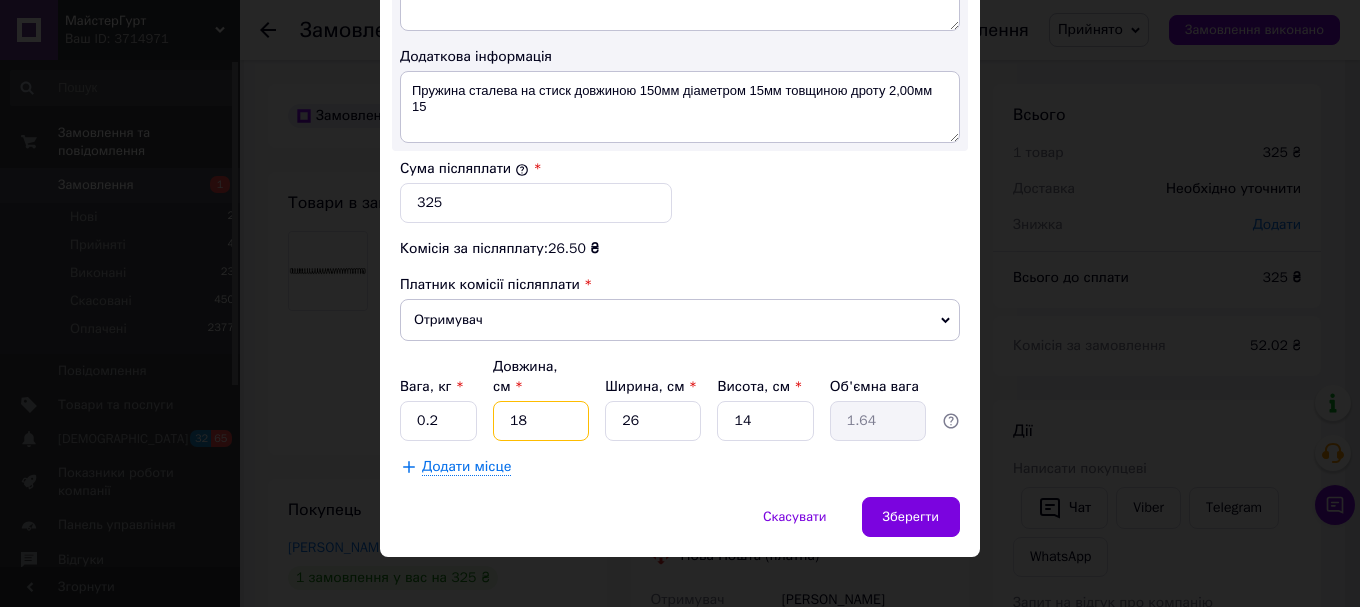 type on "18" 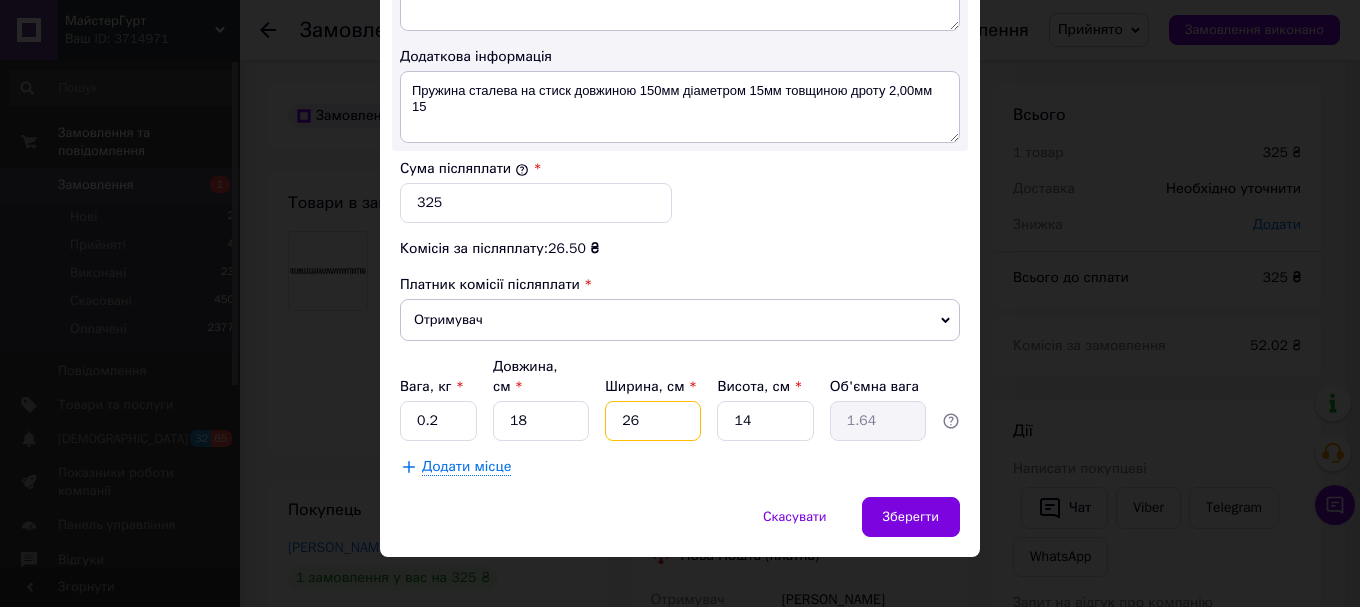 drag, startPoint x: 661, startPoint y: 399, endPoint x: 615, endPoint y: 406, distance: 46.52956 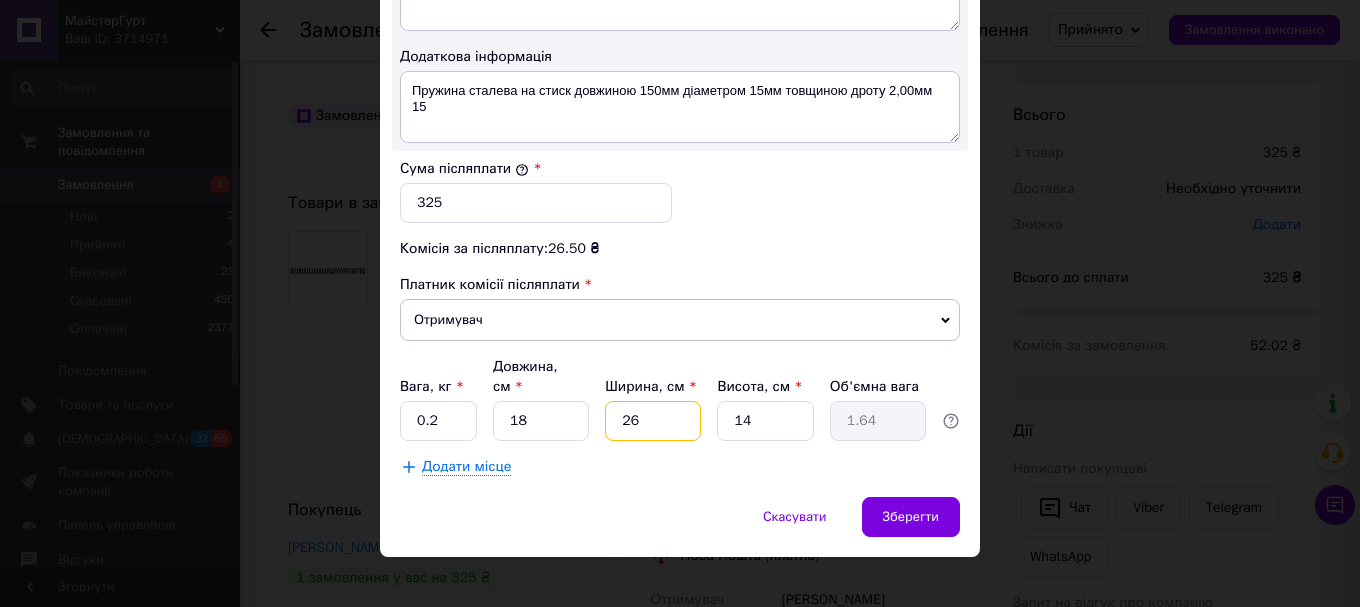 type on "6" 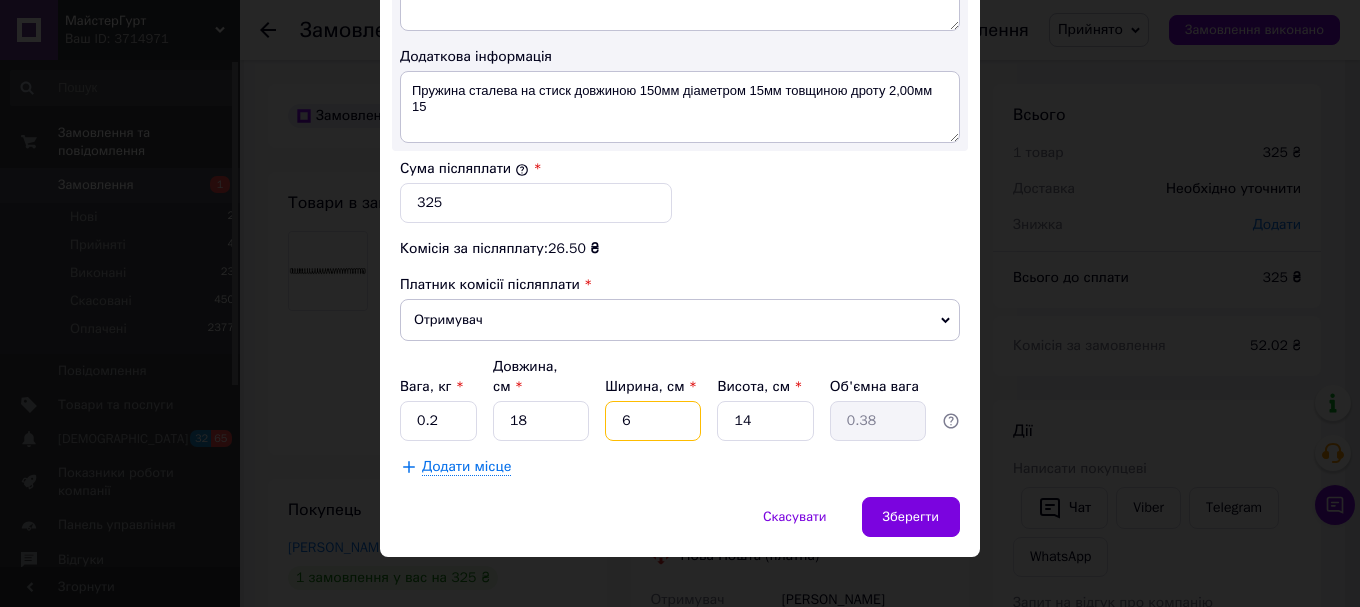 type on "6" 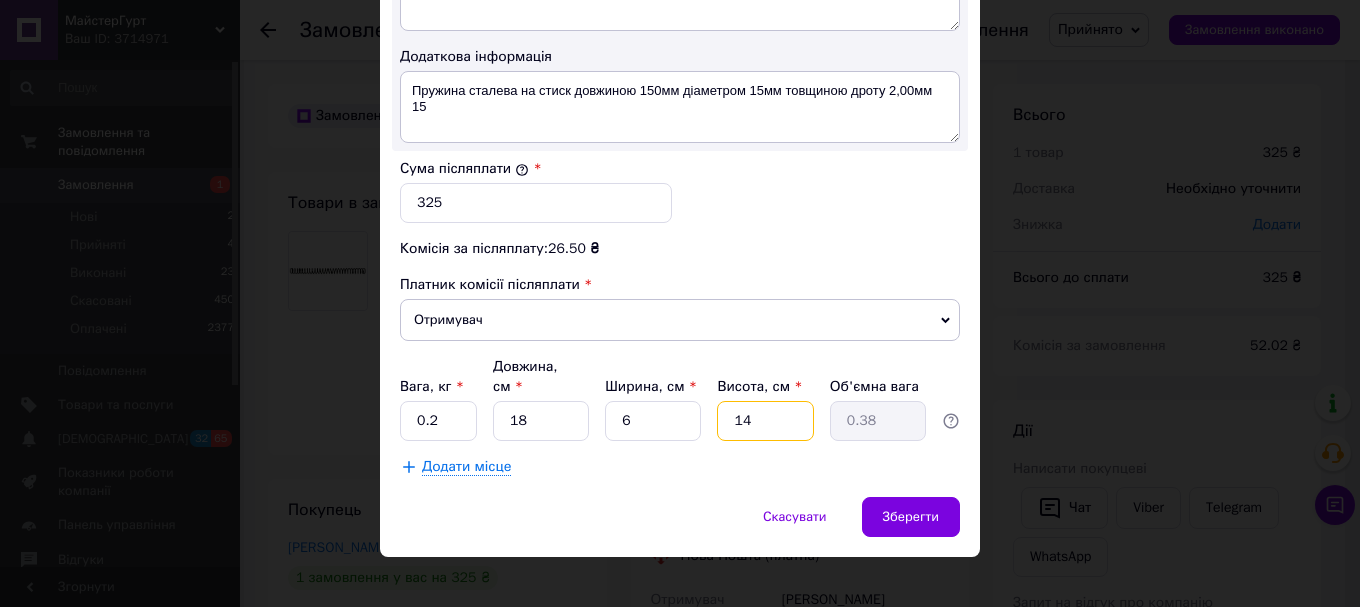 drag, startPoint x: 776, startPoint y: 397, endPoint x: 706, endPoint y: 395, distance: 70.028564 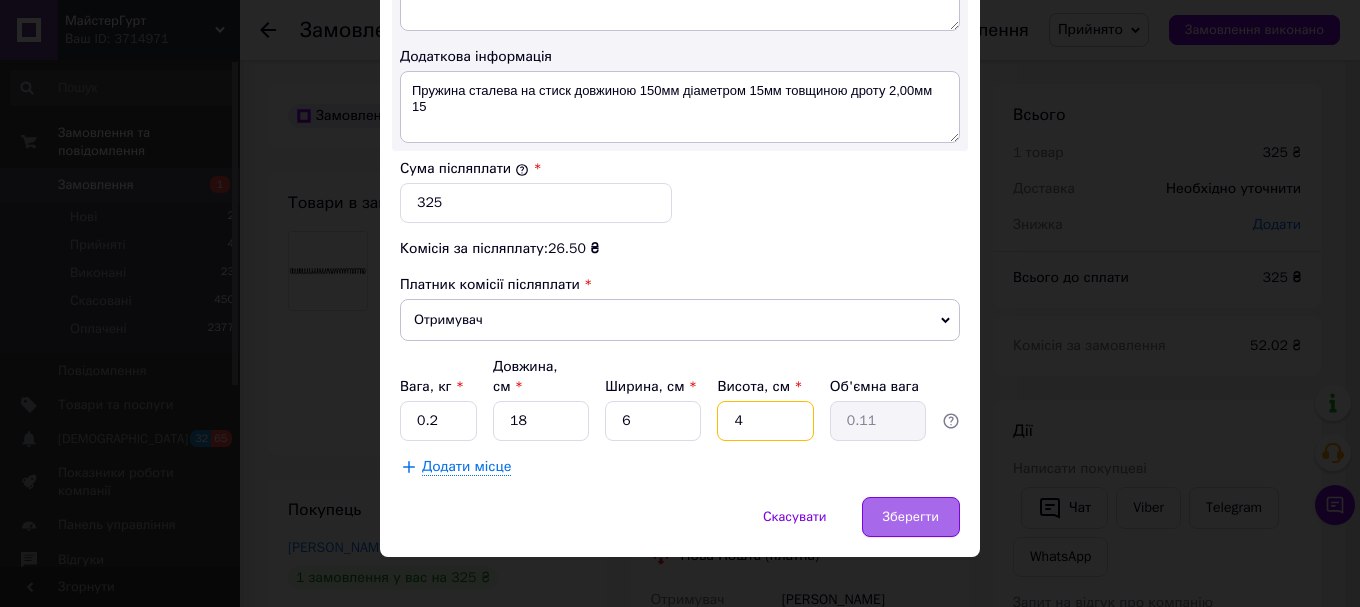 type on "4" 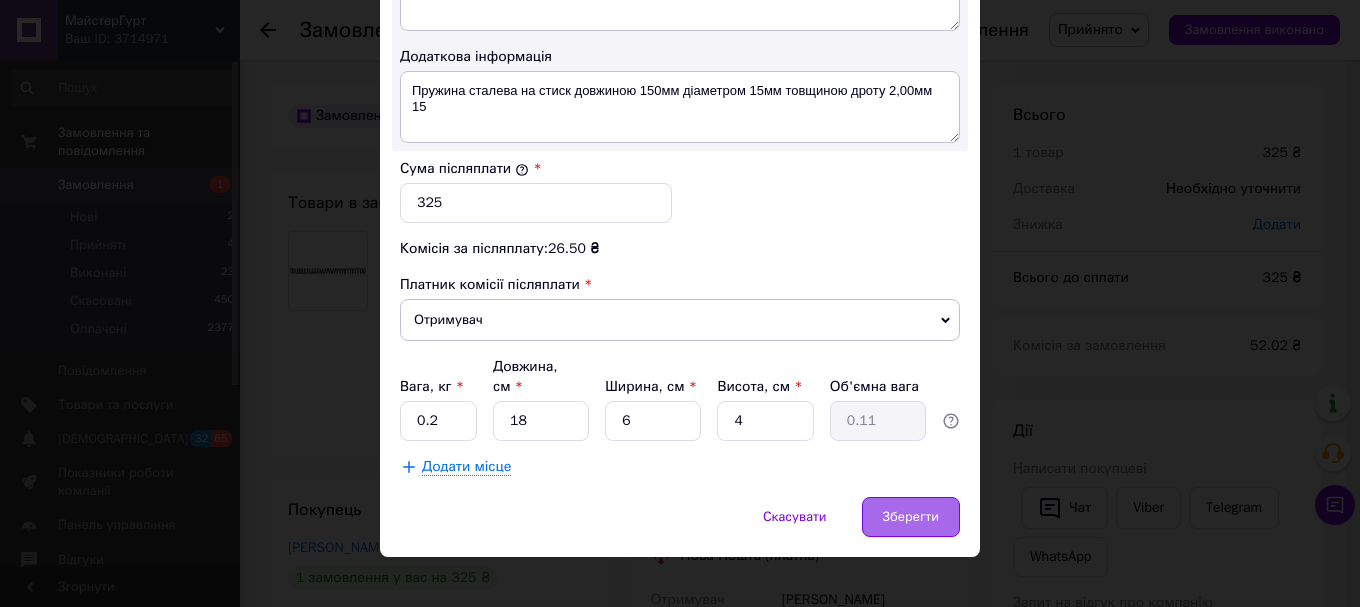 click on "Зберегти" at bounding box center (911, 517) 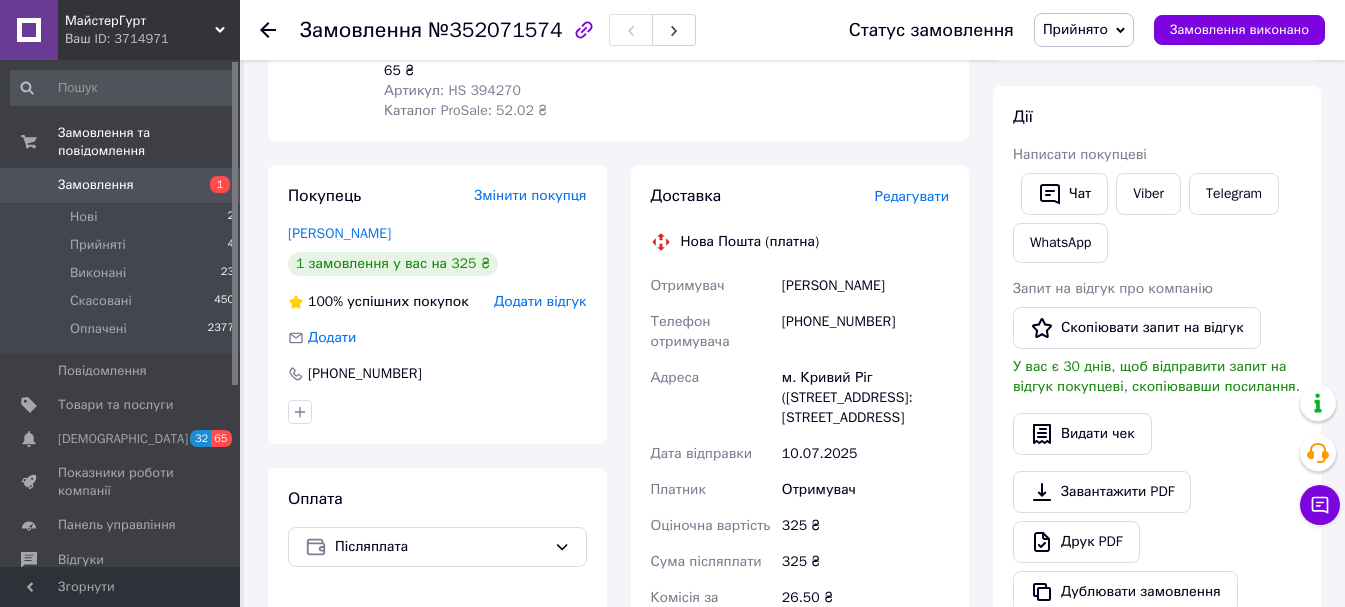 scroll, scrollTop: 700, scrollLeft: 0, axis: vertical 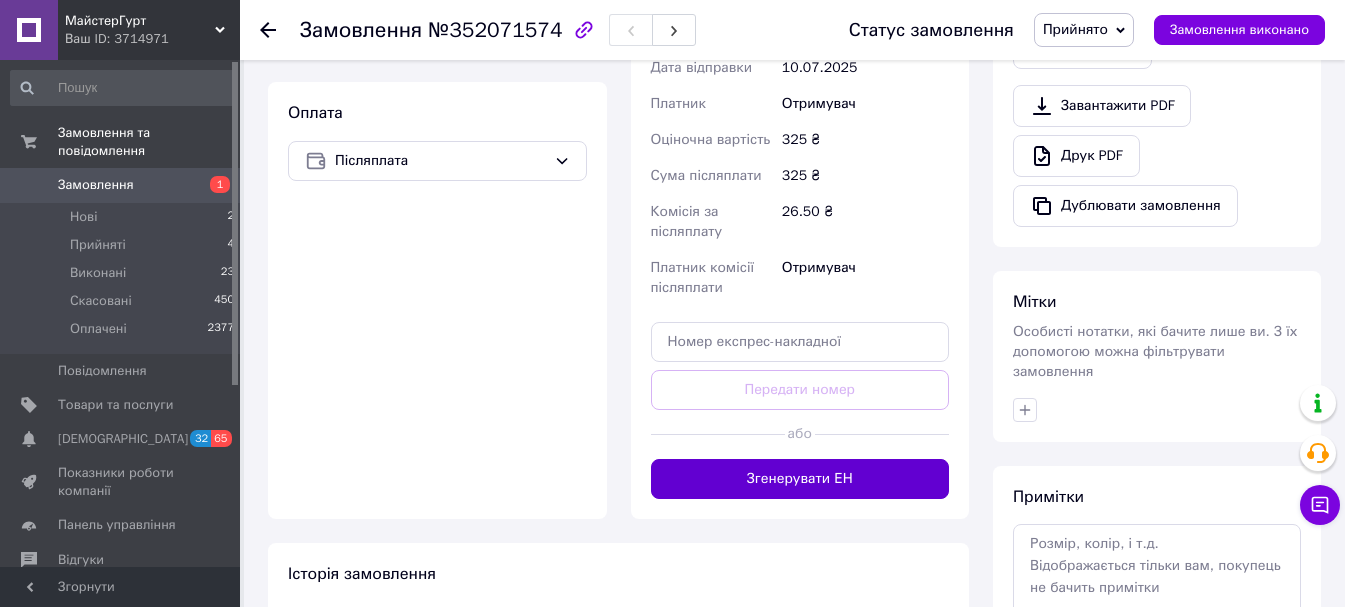 click on "Згенерувати ЕН" at bounding box center [800, 479] 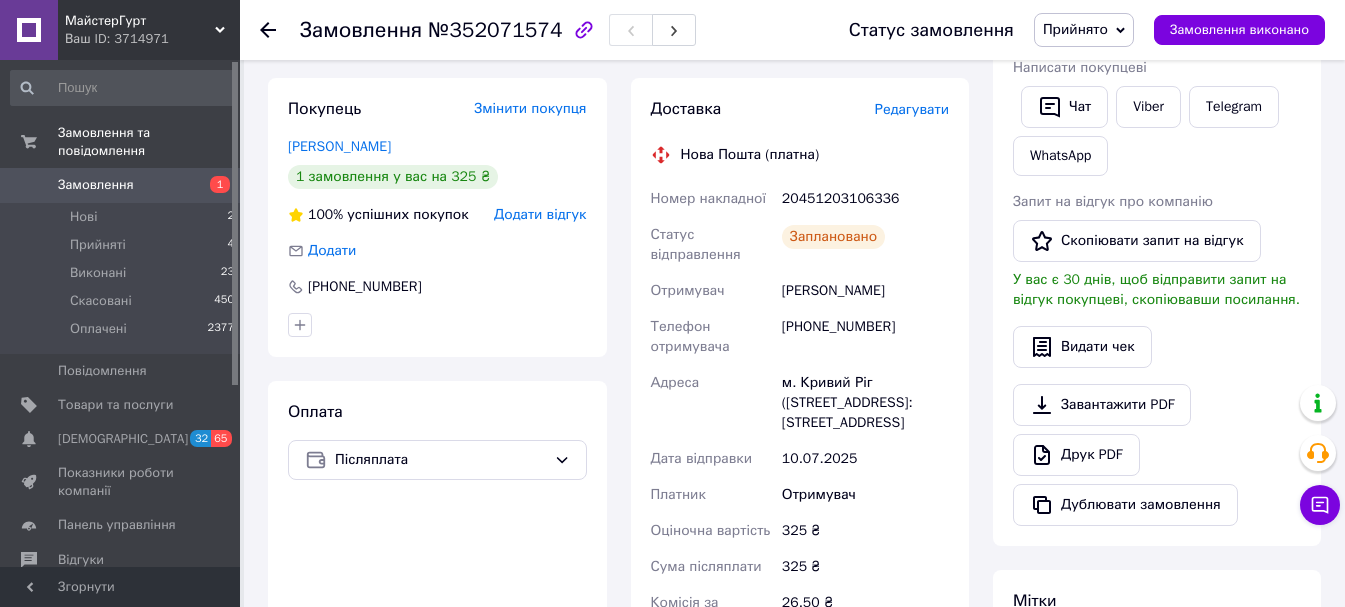scroll, scrollTop: 400, scrollLeft: 0, axis: vertical 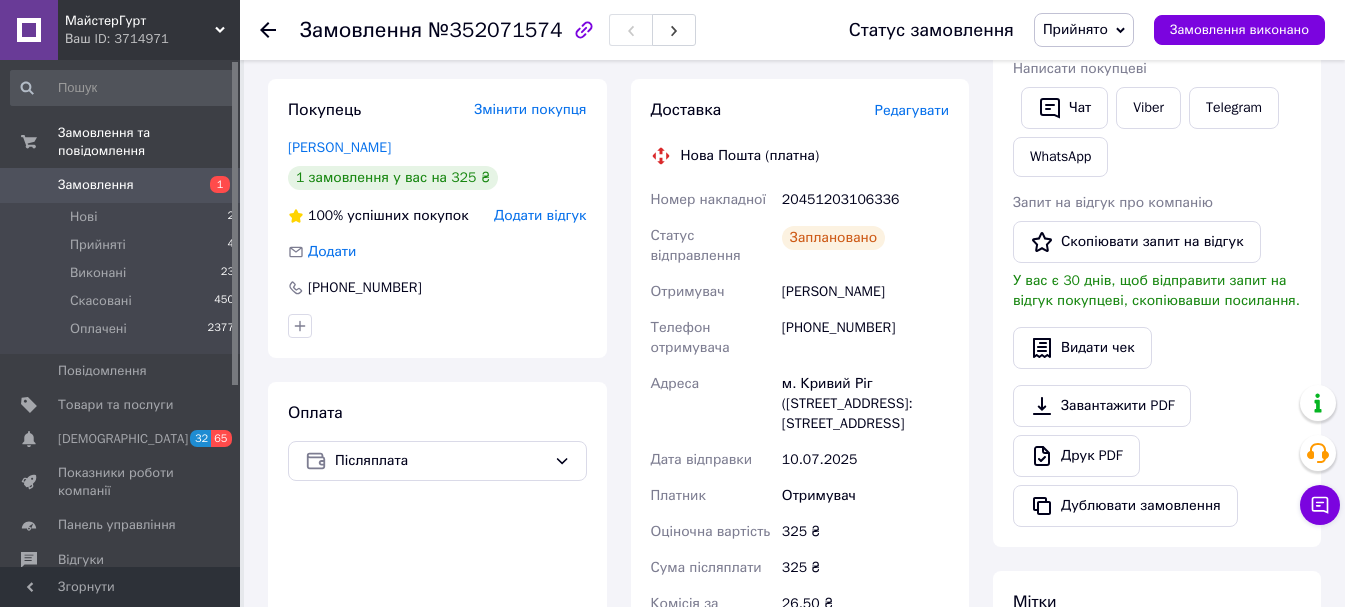 click at bounding box center (268, 30) 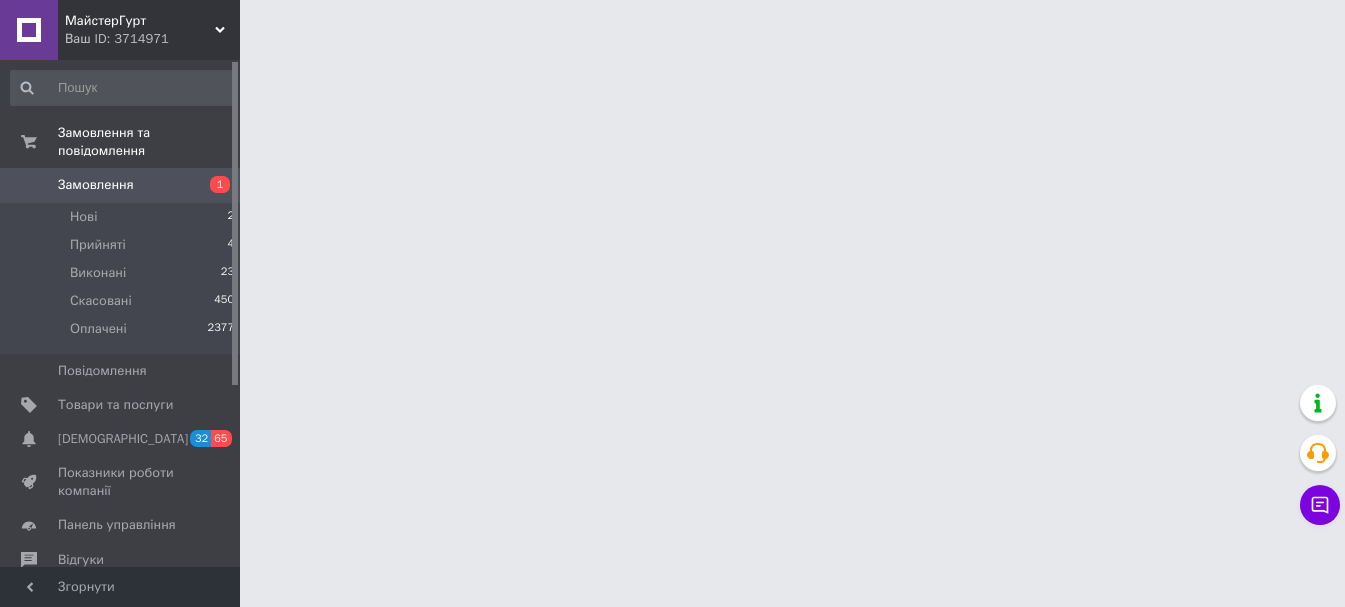 scroll, scrollTop: 0, scrollLeft: 0, axis: both 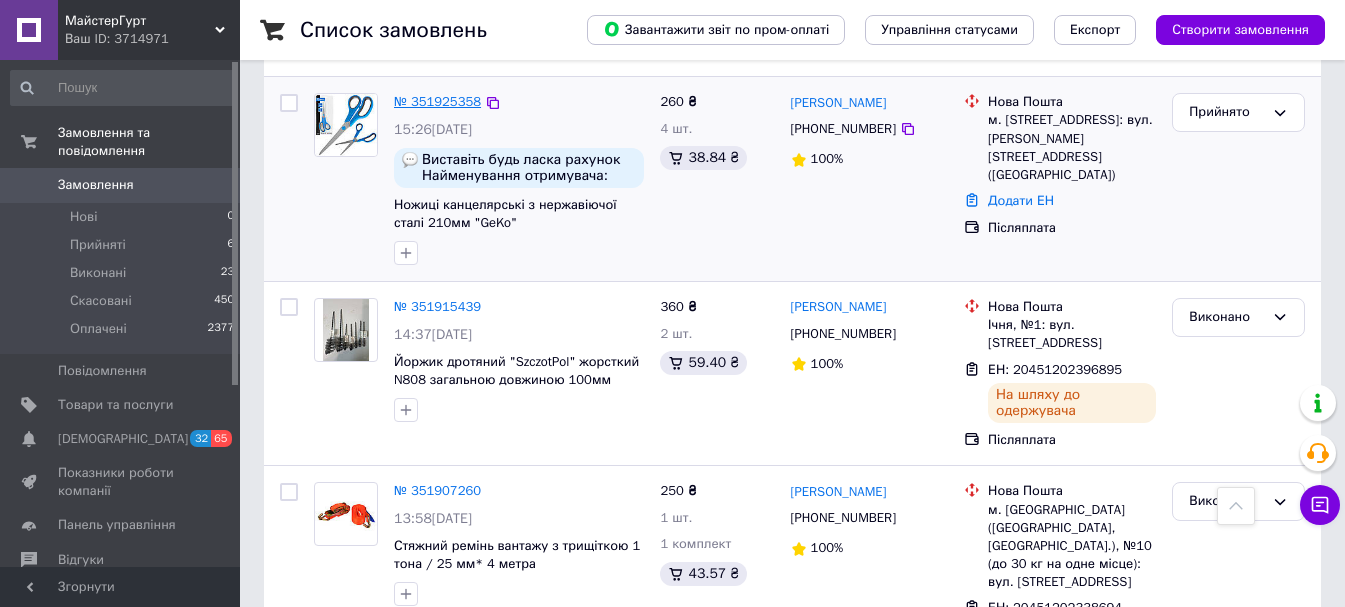 click on "№ 351925358" at bounding box center [437, 101] 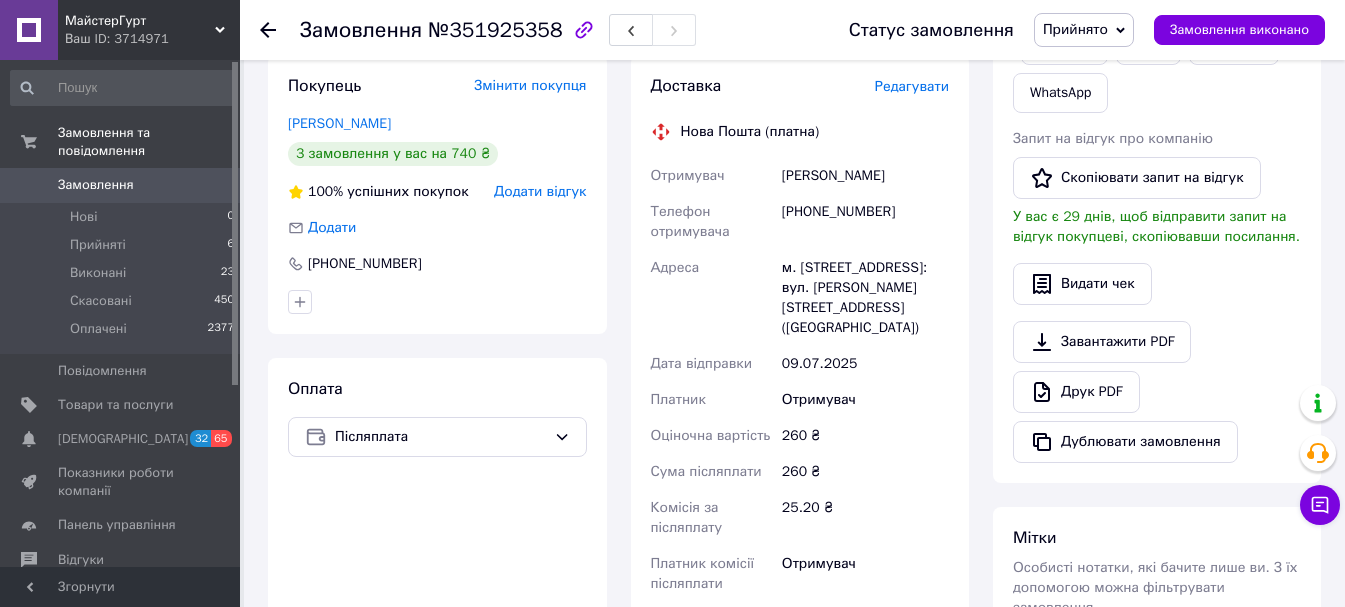 scroll, scrollTop: 500, scrollLeft: 0, axis: vertical 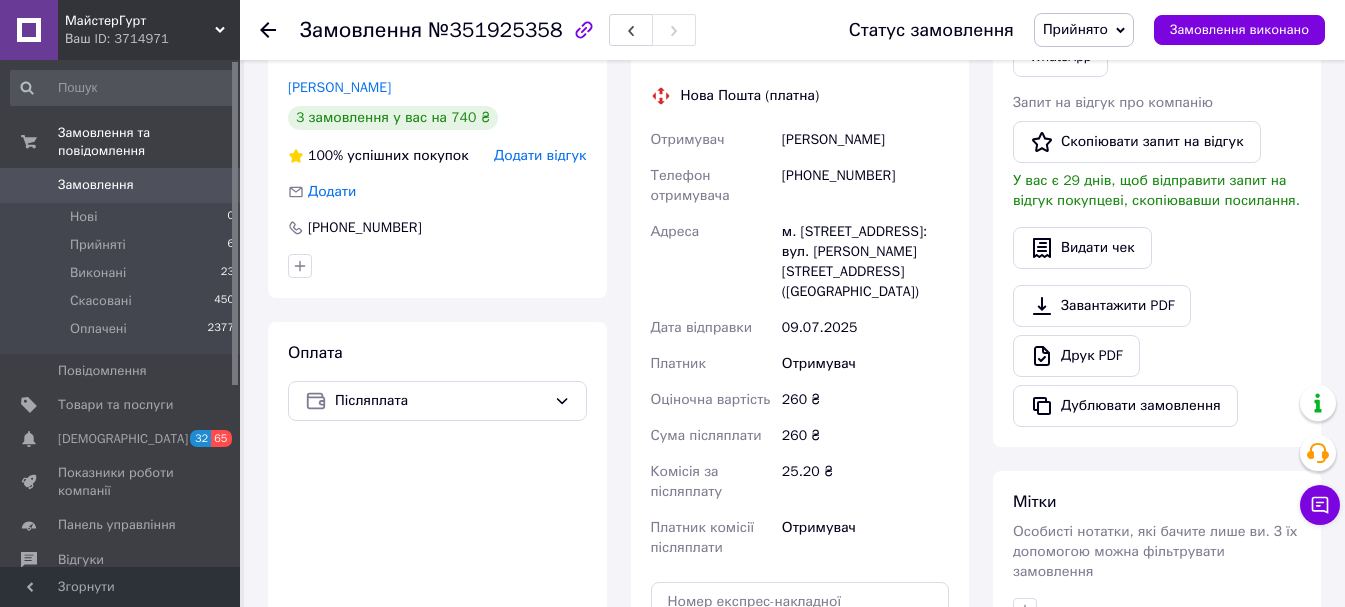 click 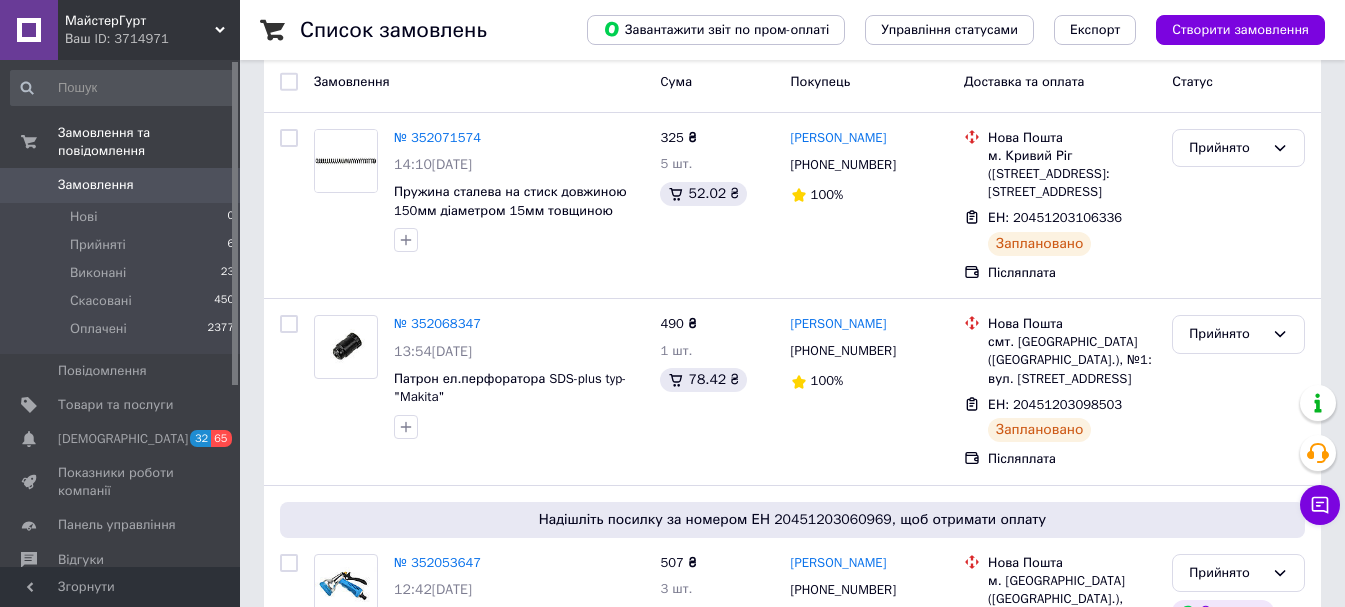 scroll, scrollTop: 100, scrollLeft: 0, axis: vertical 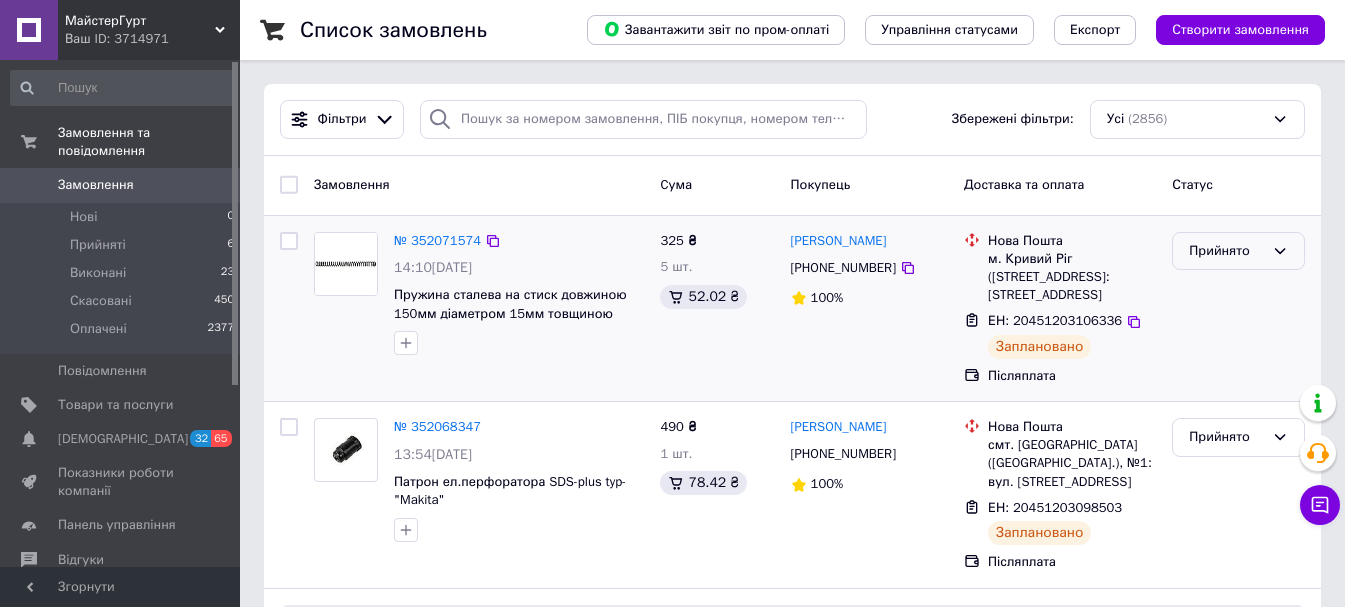 click 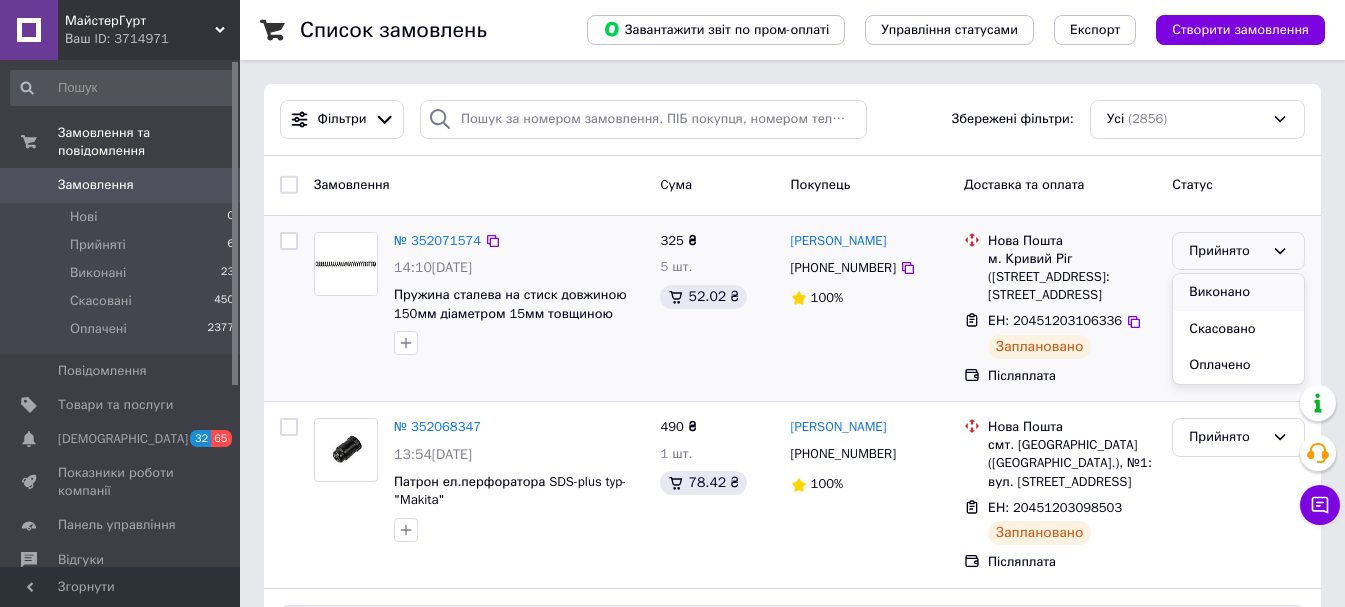 click on "Виконано" at bounding box center (1238, 292) 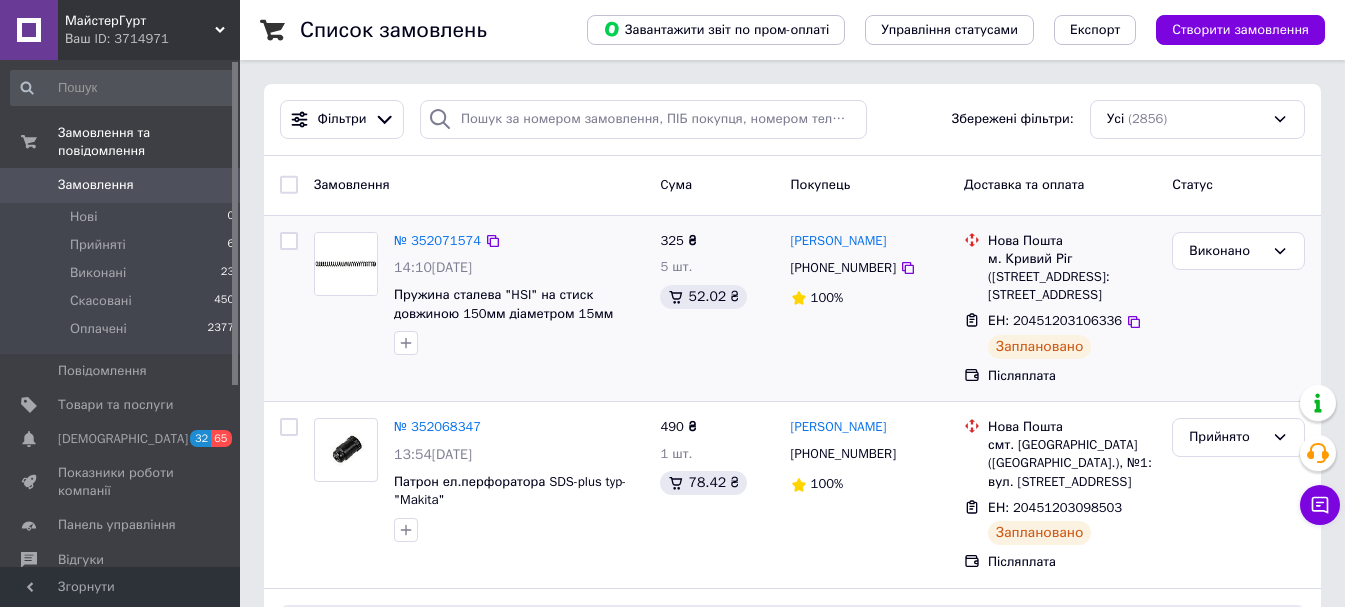 click 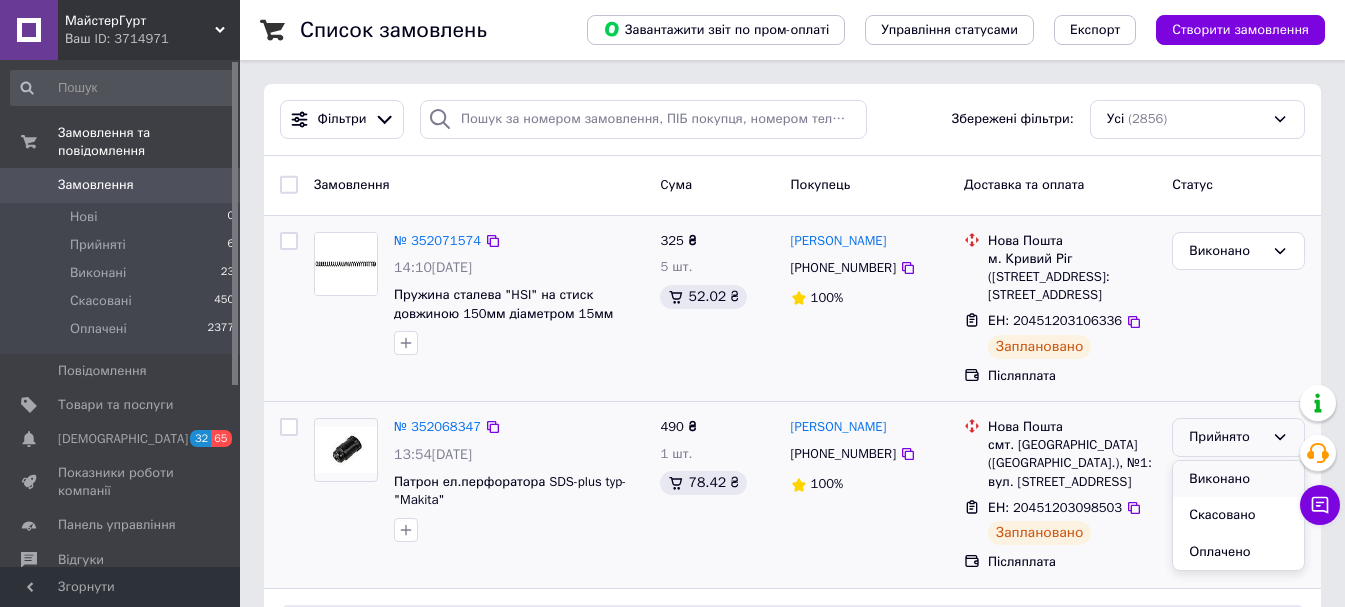click on "Виконано" at bounding box center (1238, 479) 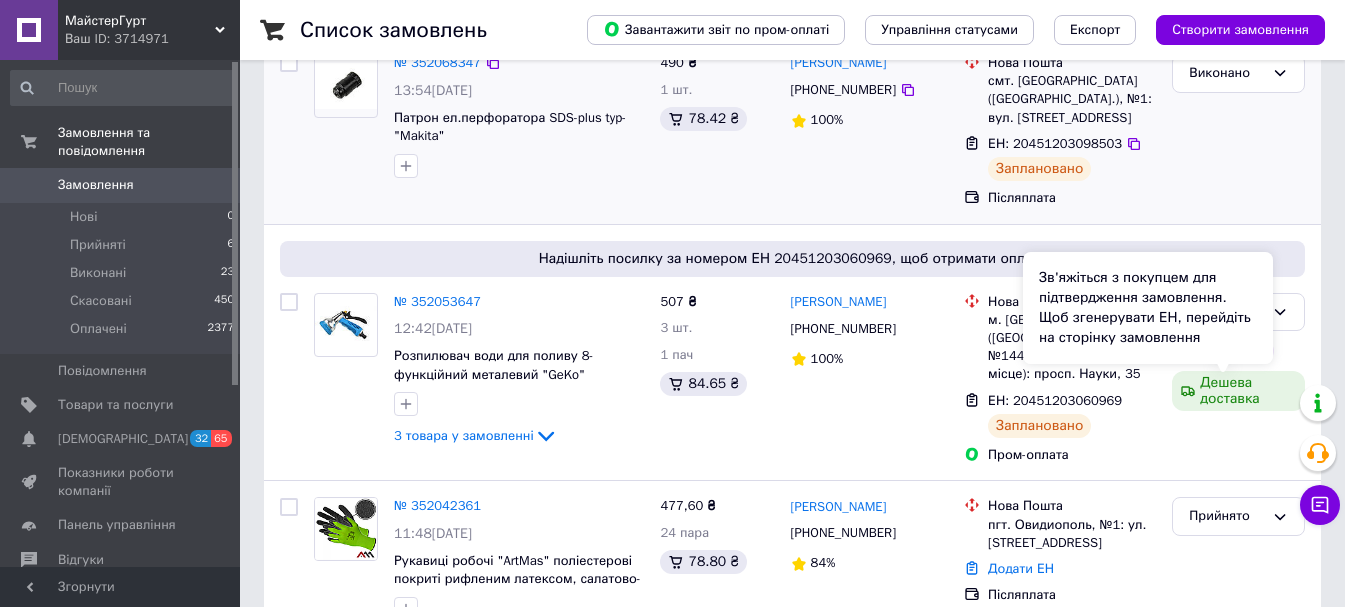 scroll, scrollTop: 400, scrollLeft: 0, axis: vertical 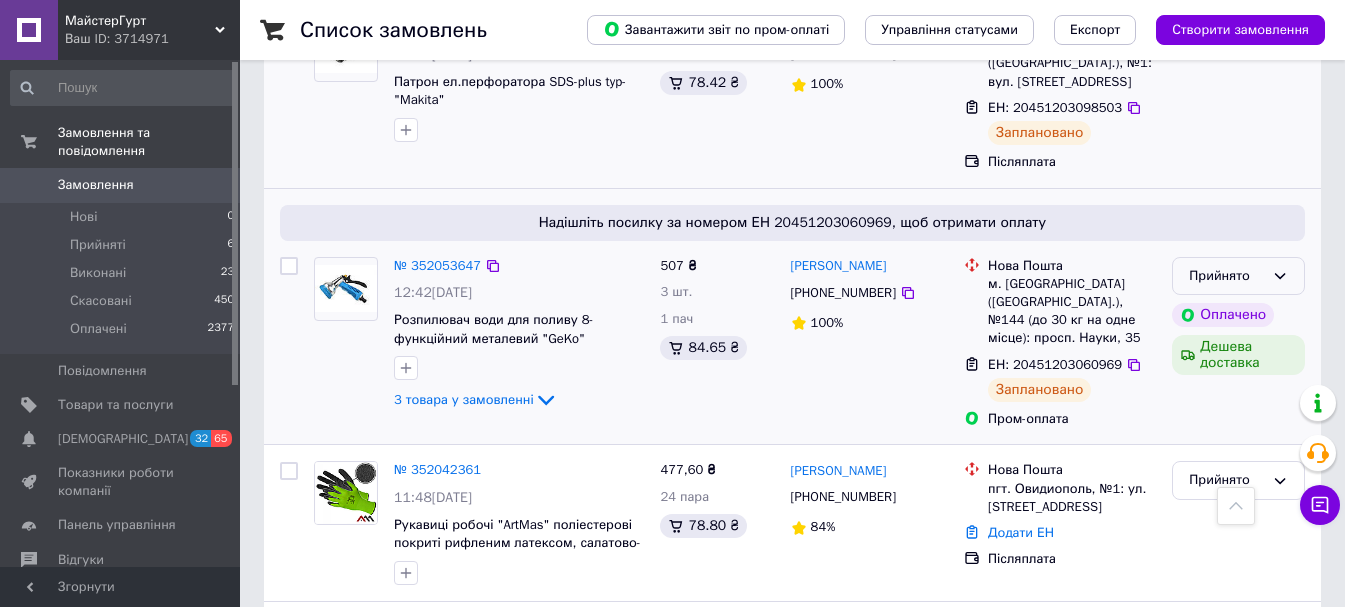 click 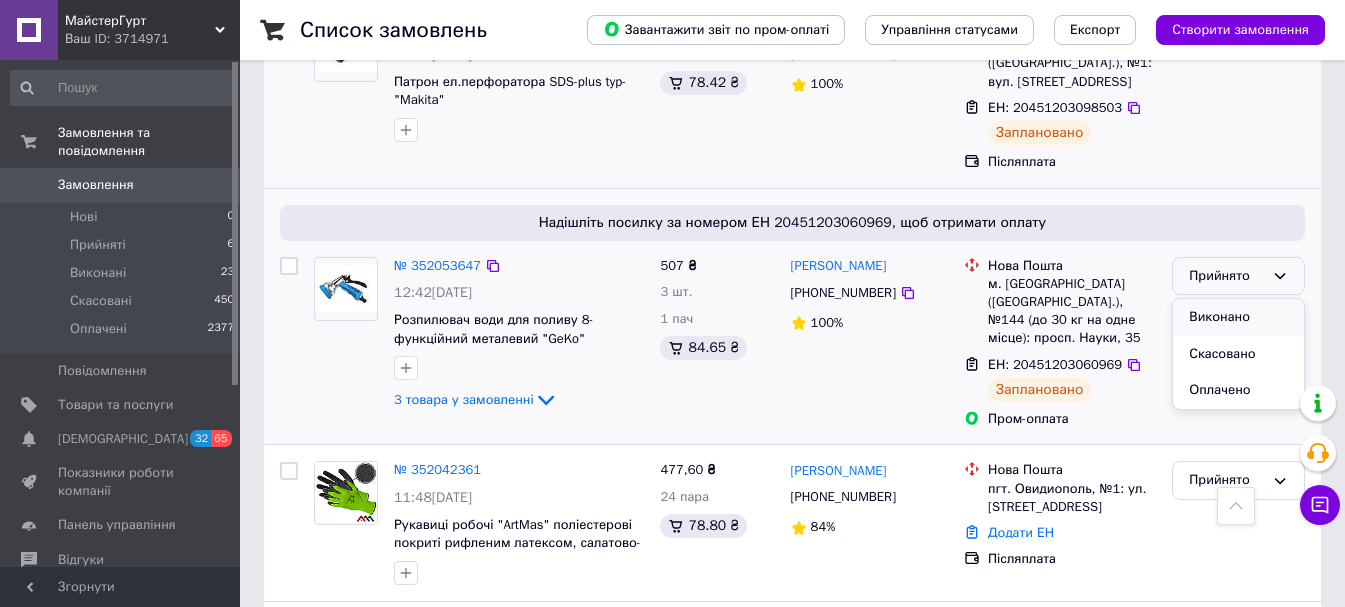 click on "Виконано" at bounding box center [1238, 317] 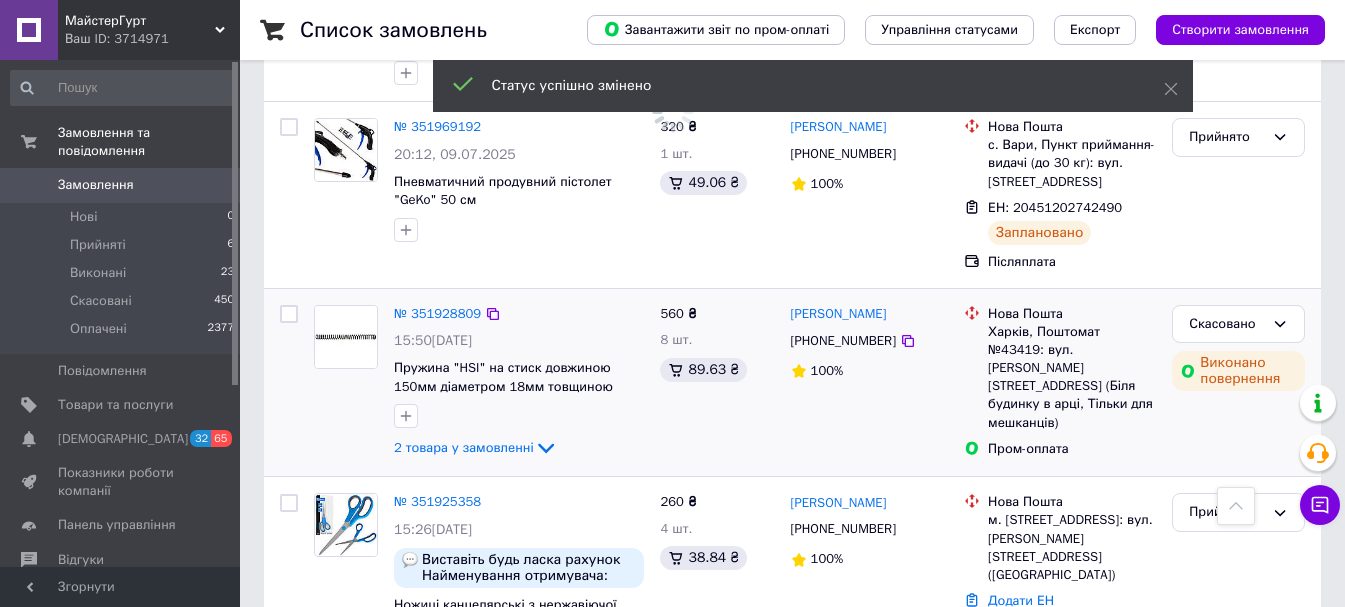 scroll, scrollTop: 900, scrollLeft: 0, axis: vertical 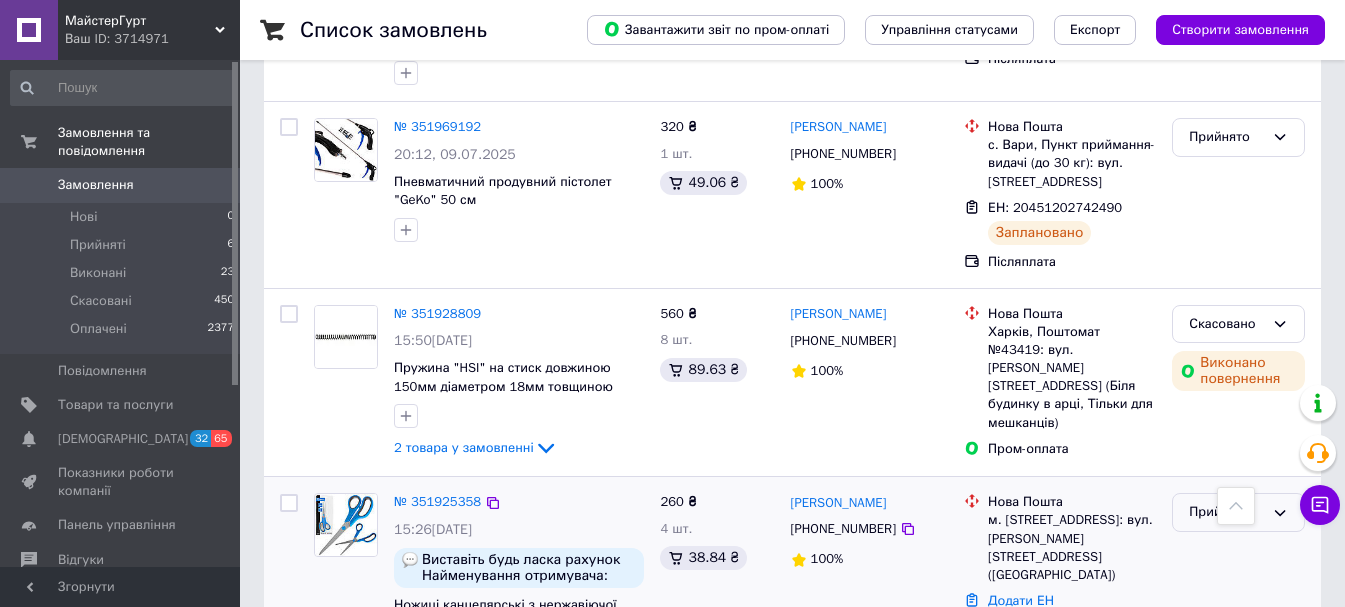 click 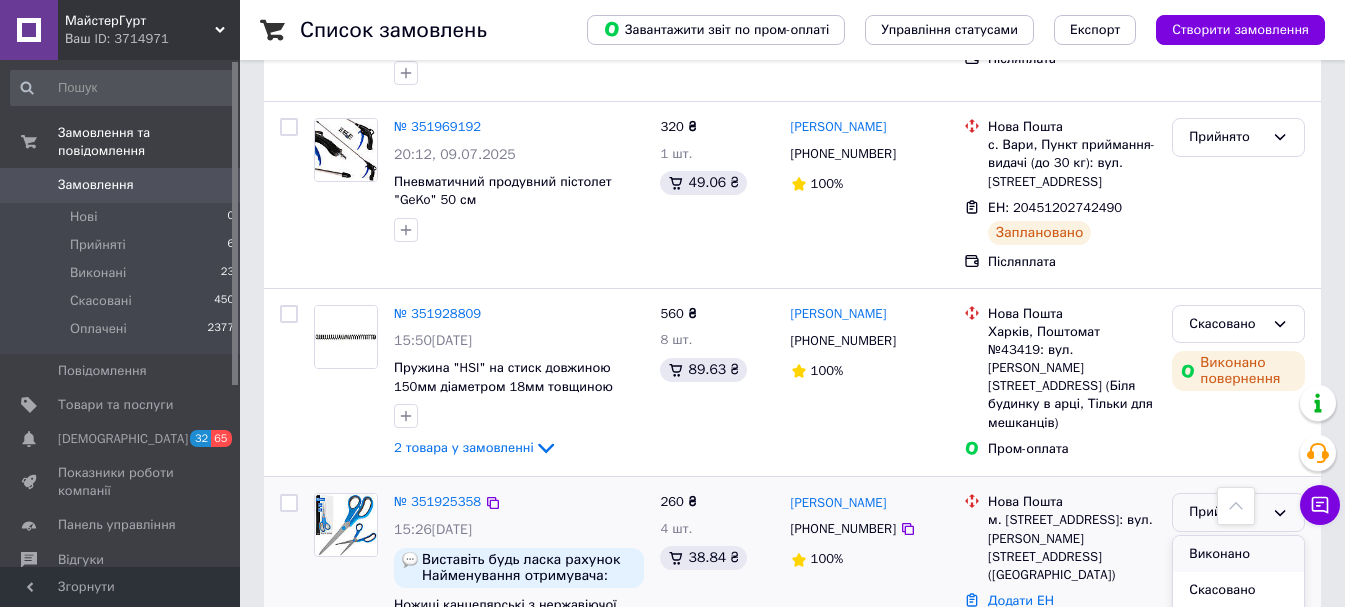 click on "Виконано" at bounding box center (1238, 554) 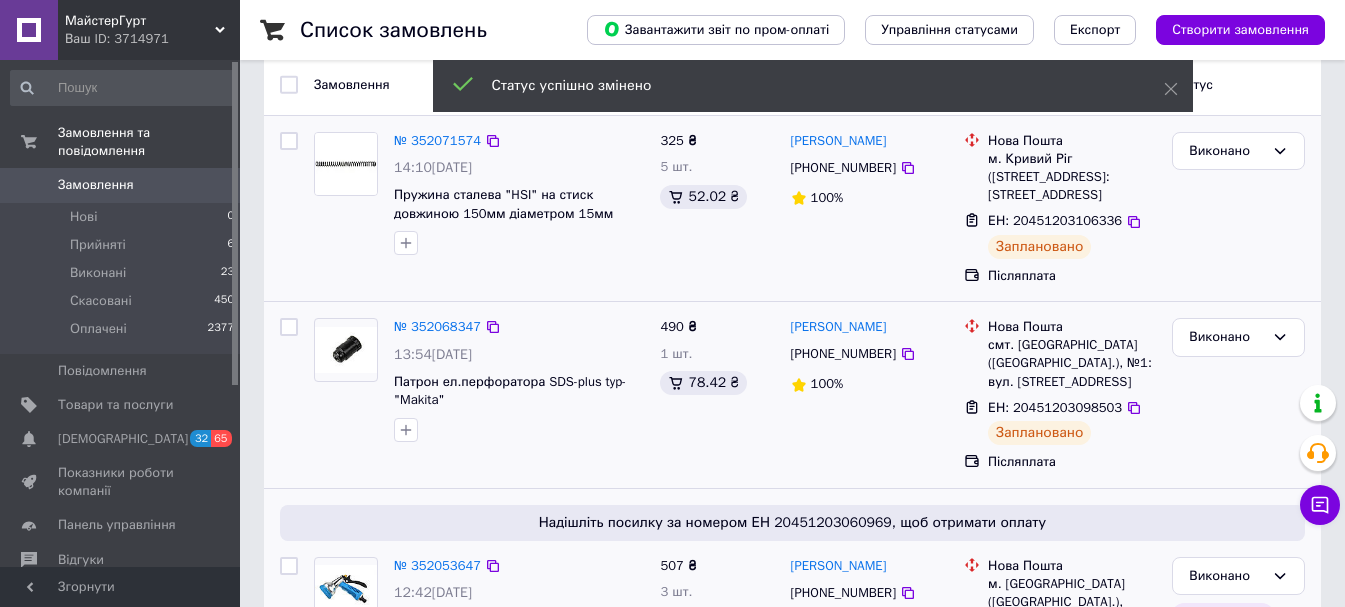 scroll, scrollTop: 0, scrollLeft: 0, axis: both 